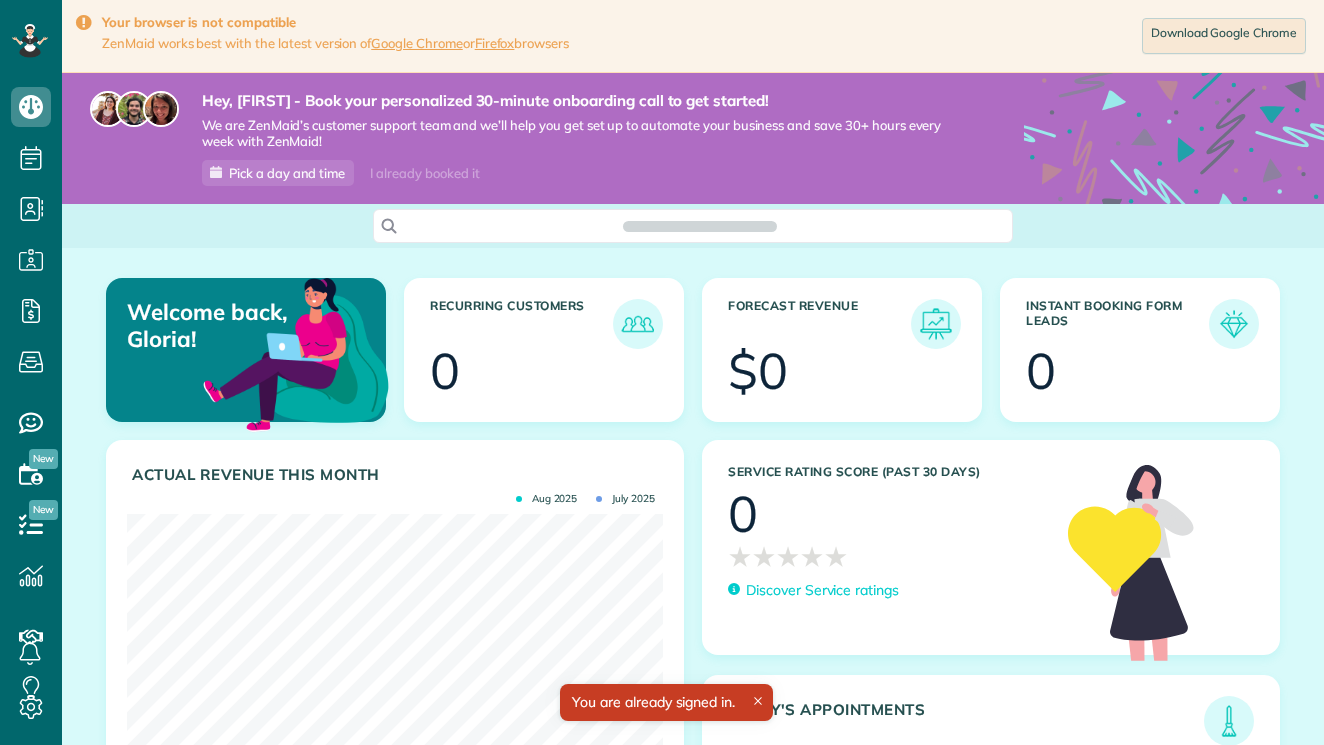 scroll, scrollTop: 0, scrollLeft: 0, axis: both 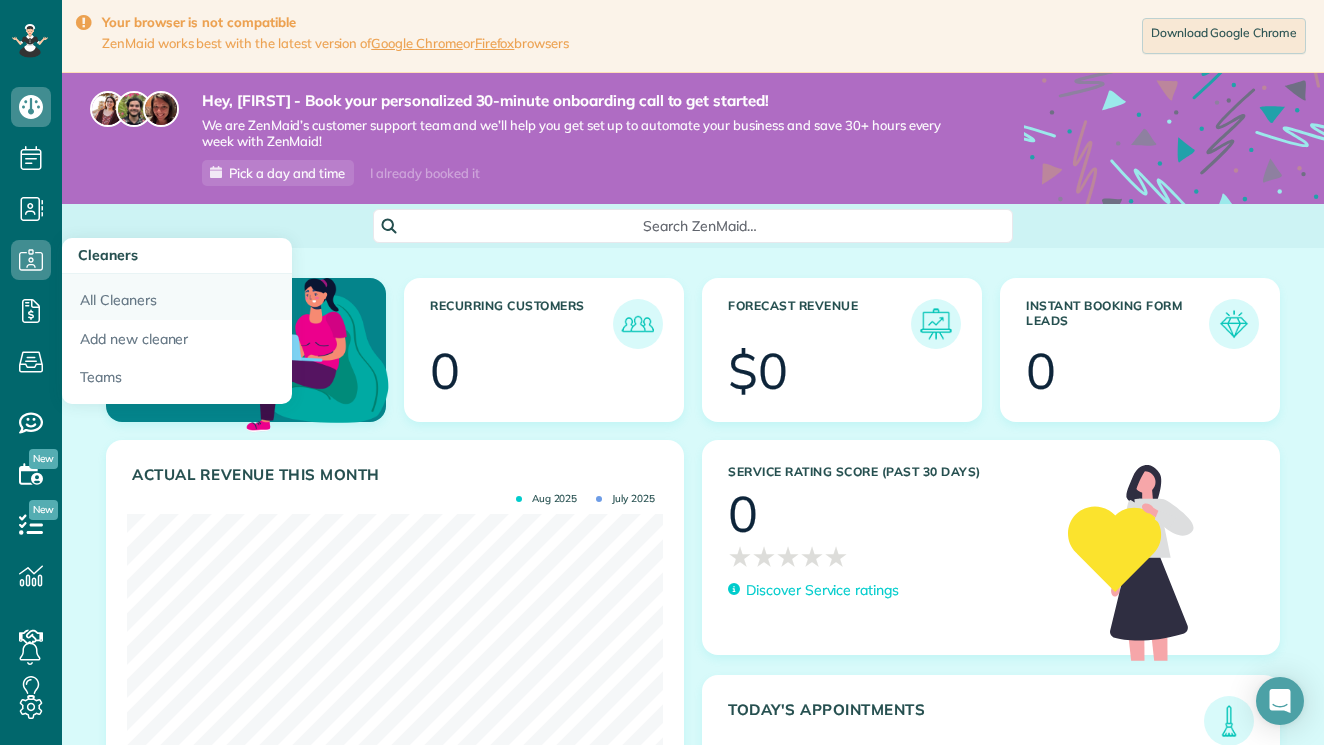 click on "All Cleaners" at bounding box center [177, 297] 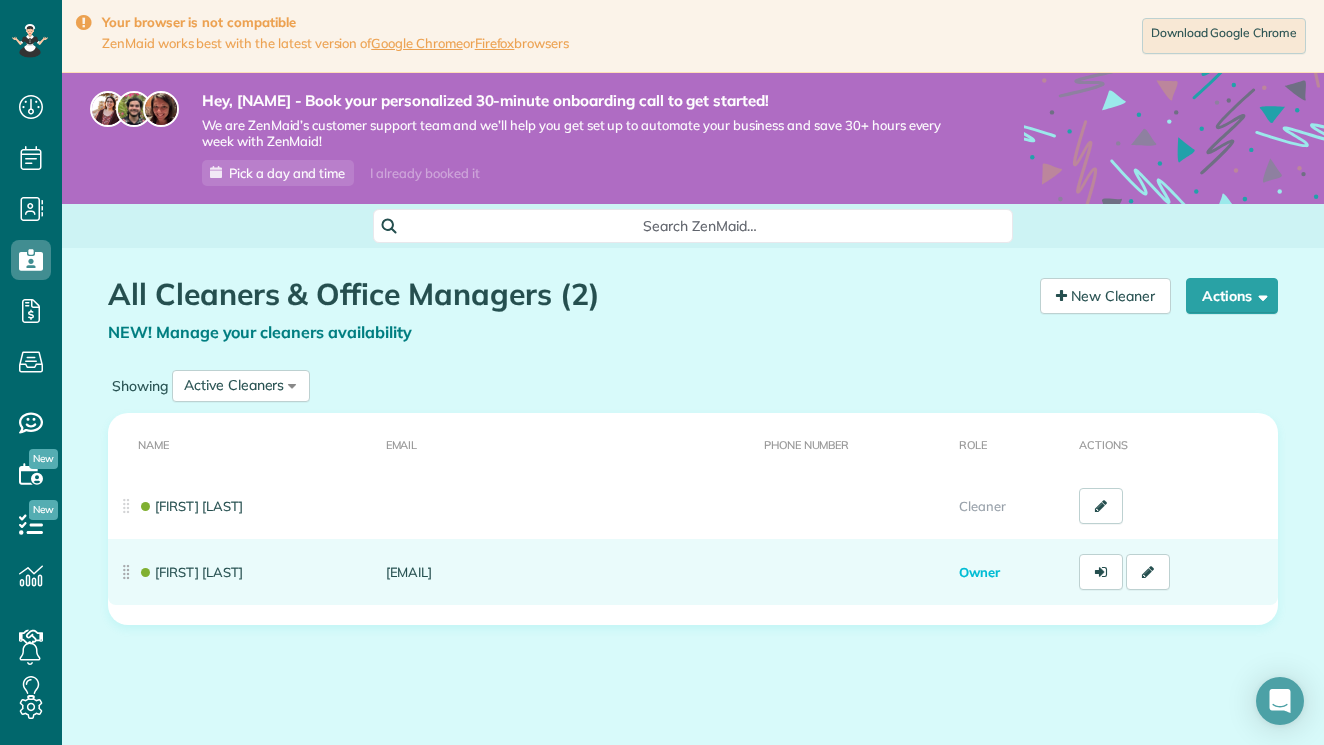 scroll, scrollTop: 0, scrollLeft: 0, axis: both 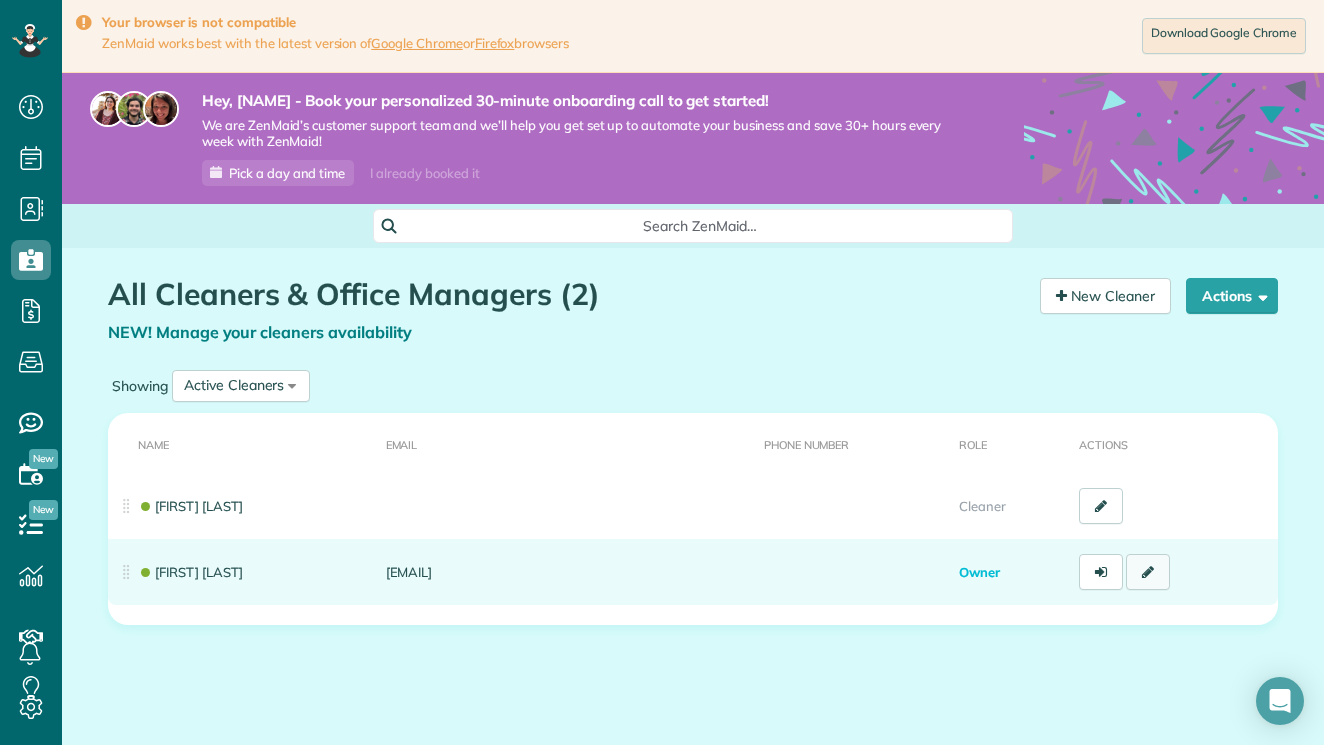 click at bounding box center (1148, 572) 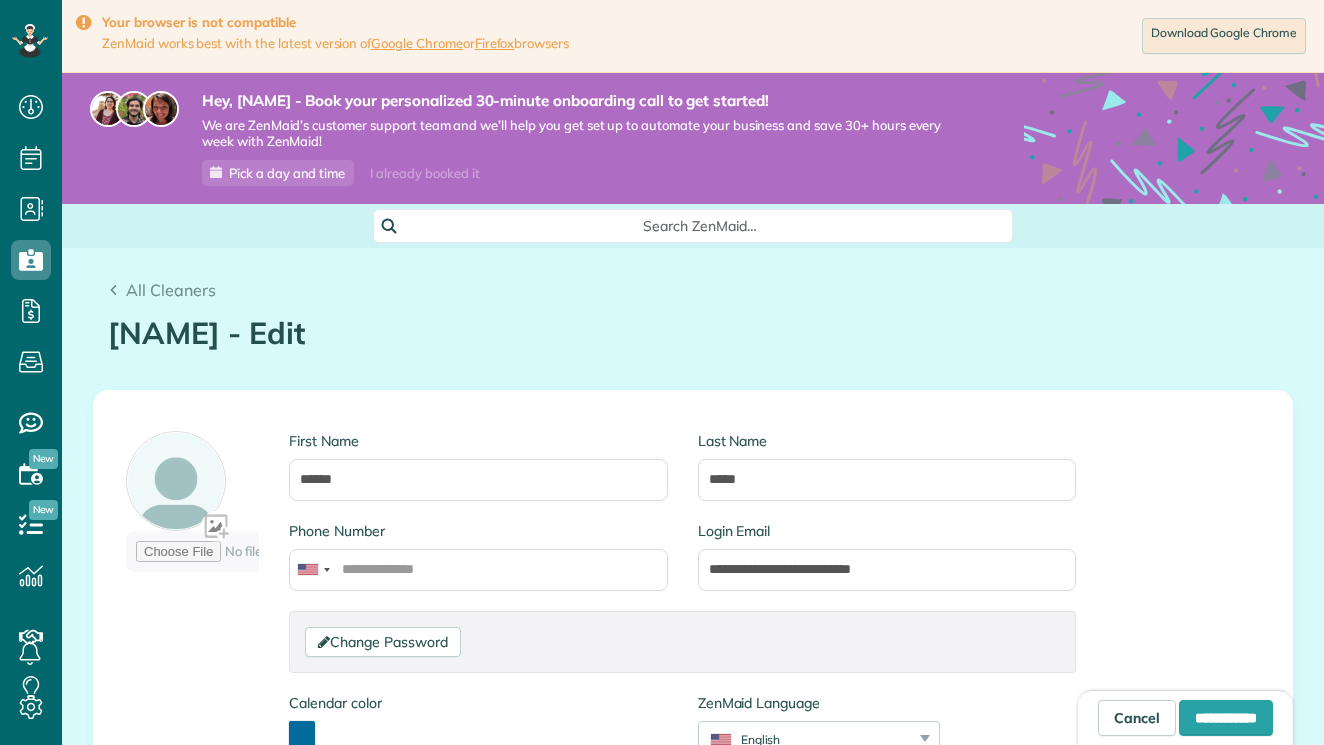 scroll, scrollTop: 0, scrollLeft: 0, axis: both 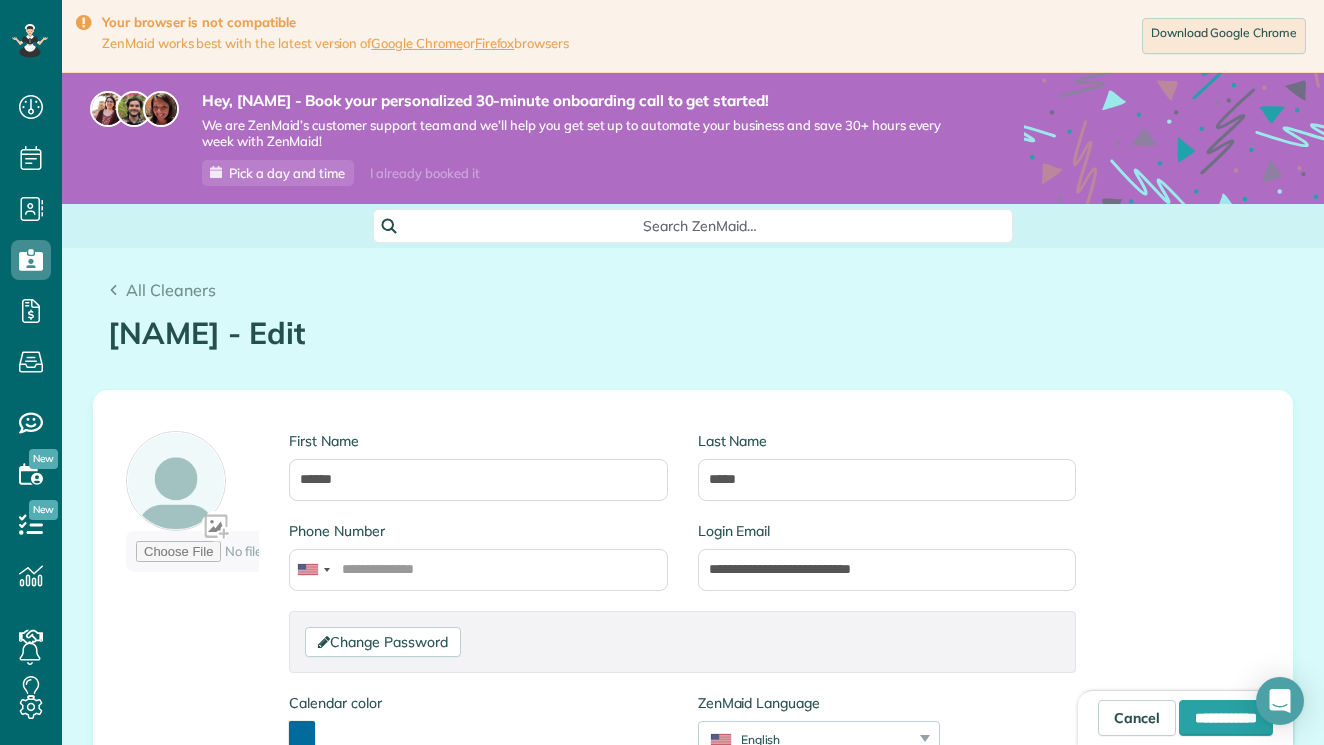 click at bounding box center [302, 734] 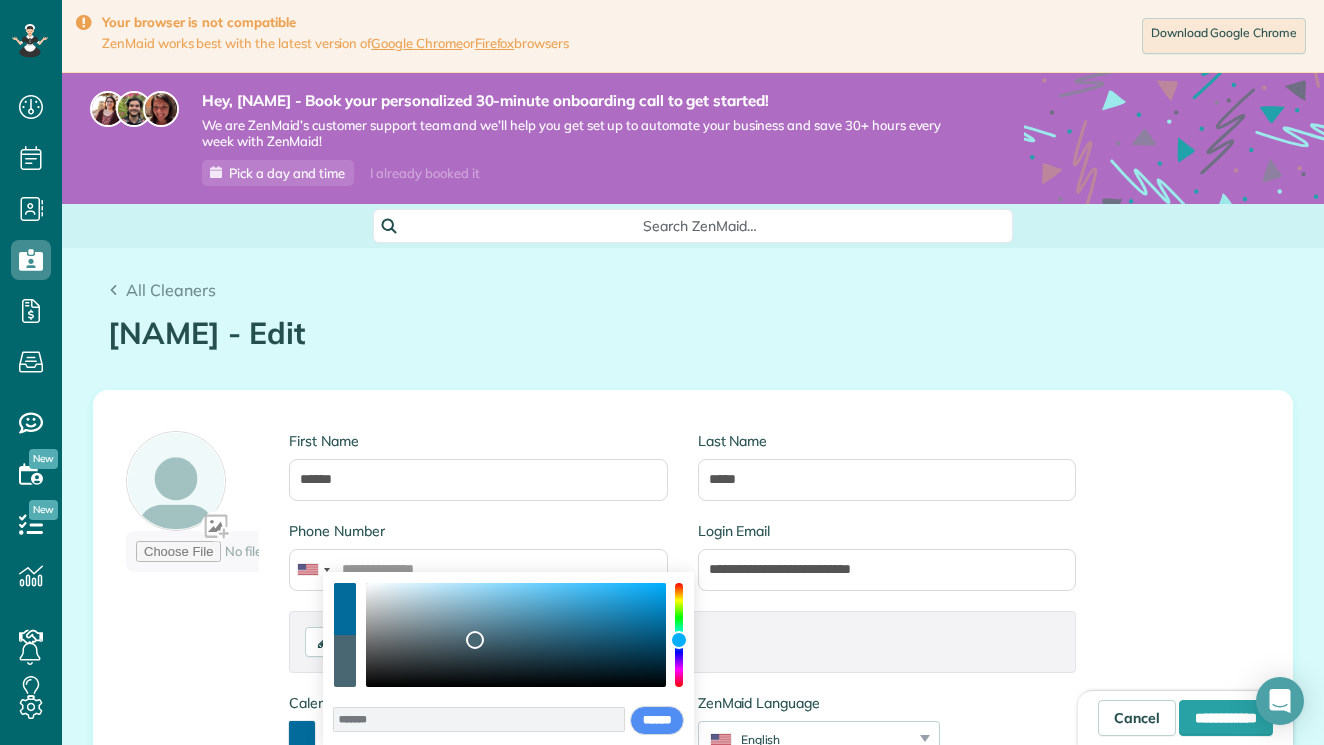 drag, startPoint x: 663, startPoint y: 627, endPoint x: 475, endPoint y: 640, distance: 188.44893 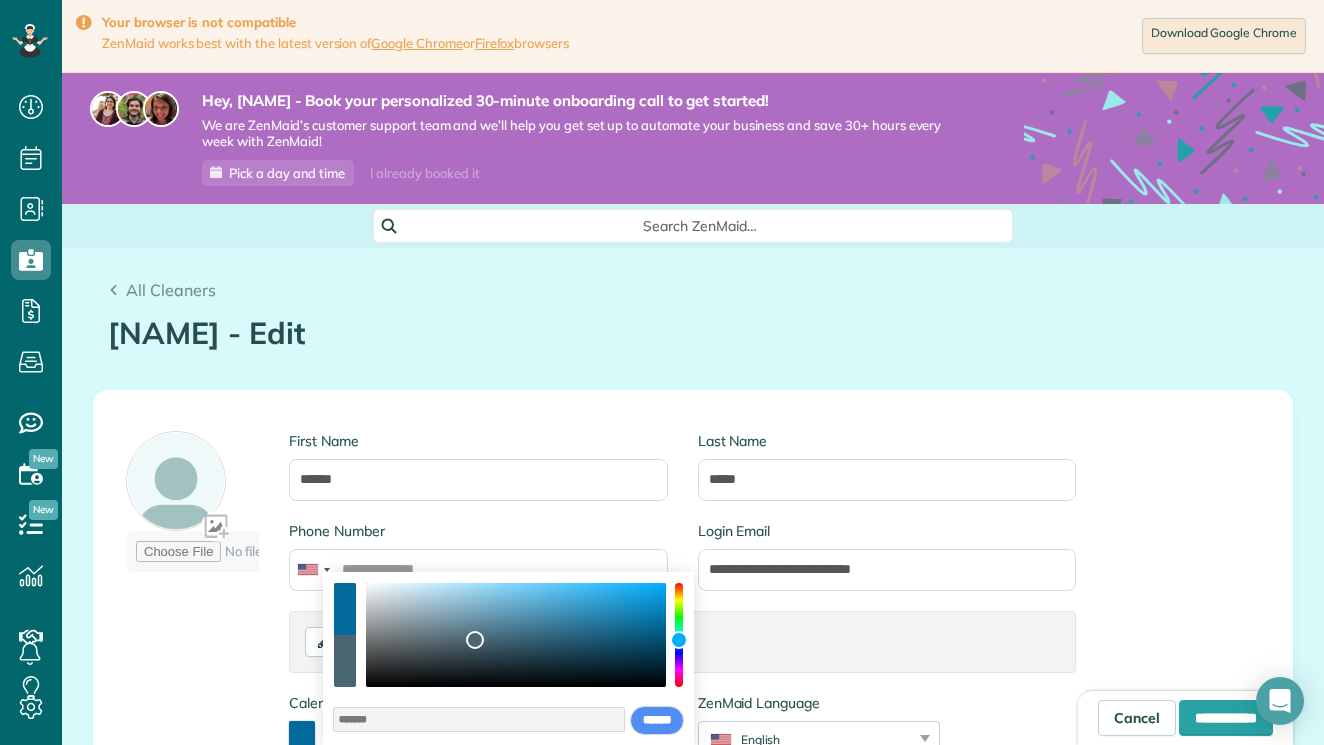 click at bounding box center (475, 640) 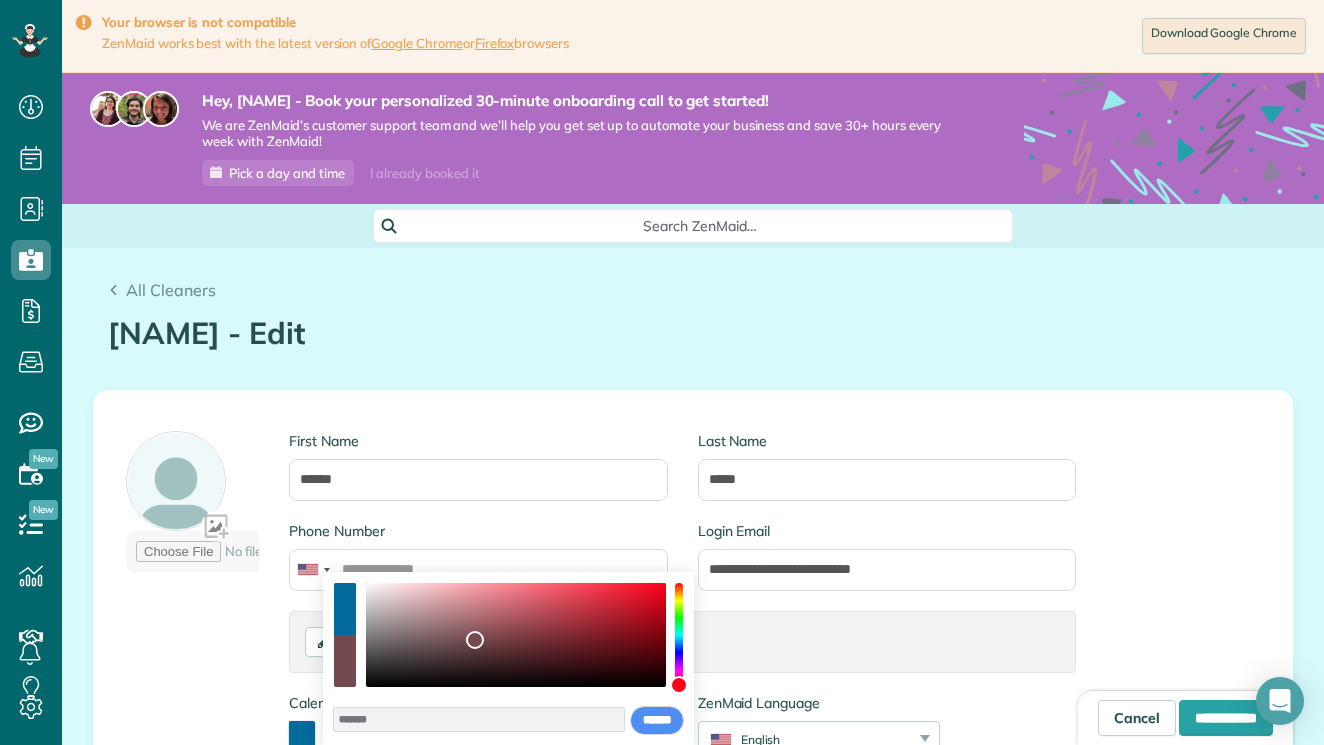 drag, startPoint x: 684, startPoint y: 648, endPoint x: 682, endPoint y: 685, distance: 37.054016 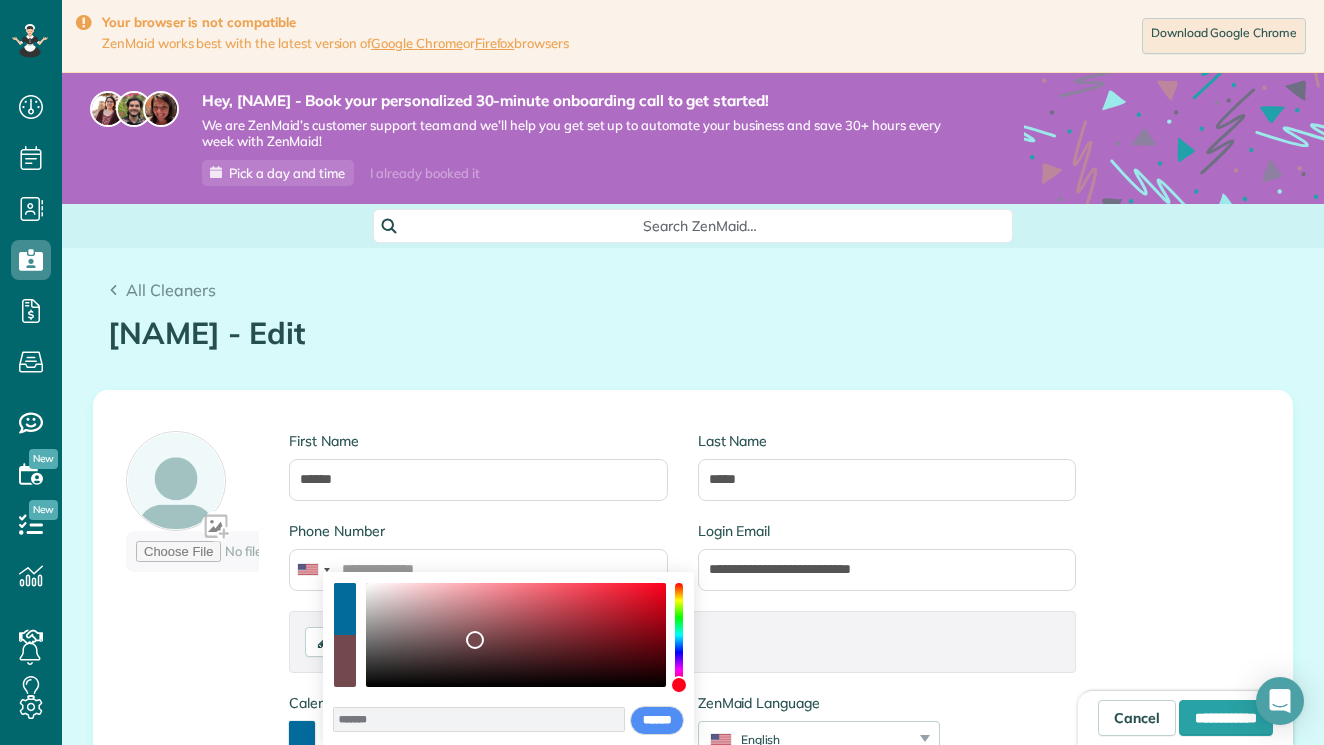 click at bounding box center (679, 685) 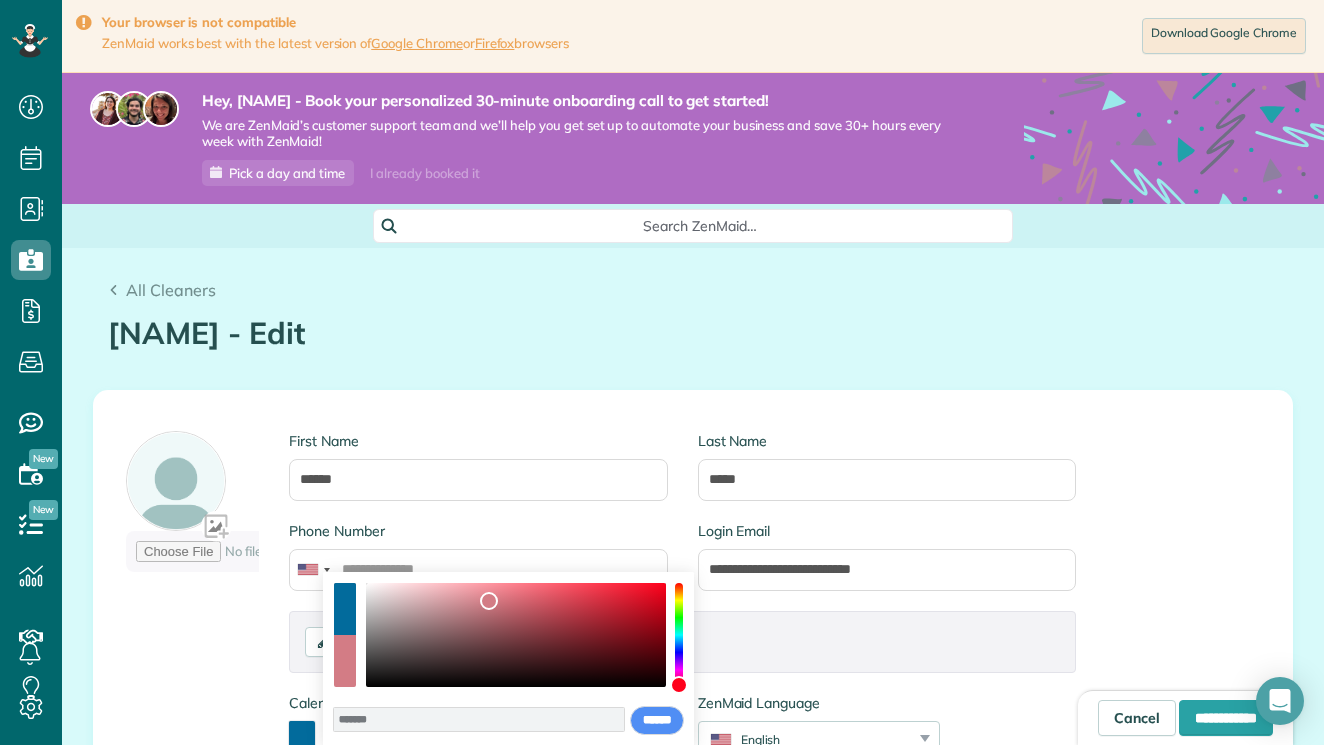 type on "*******" 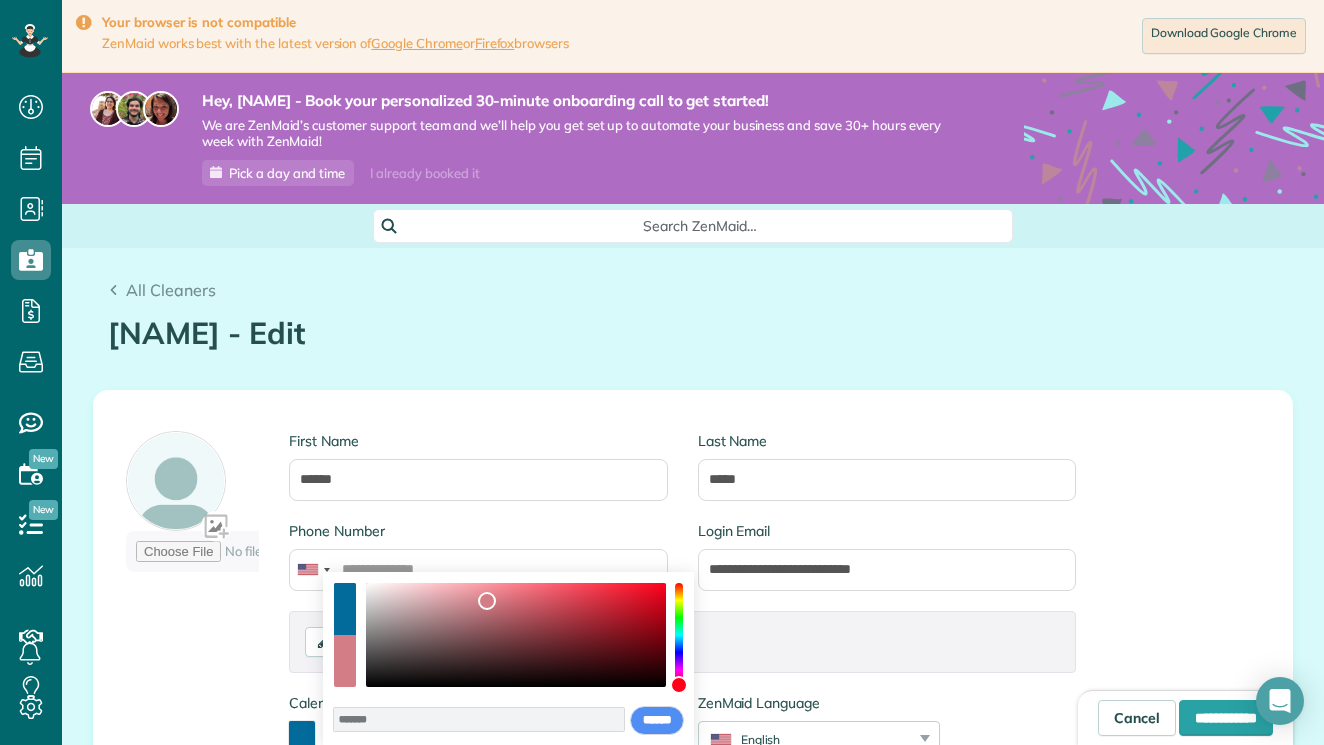 drag, startPoint x: 472, startPoint y: 647, endPoint x: 487, endPoint y: 601, distance: 48.38388 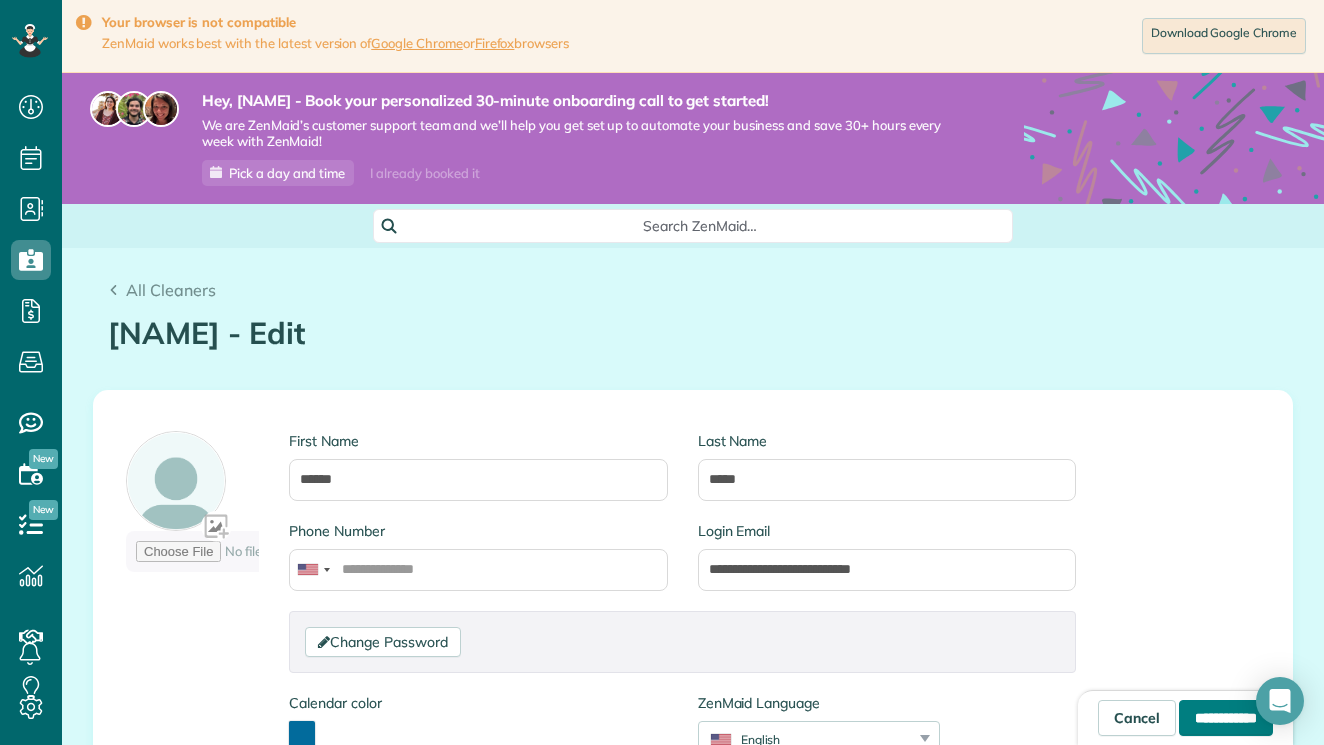 click on "**********" at bounding box center [1226, 718] 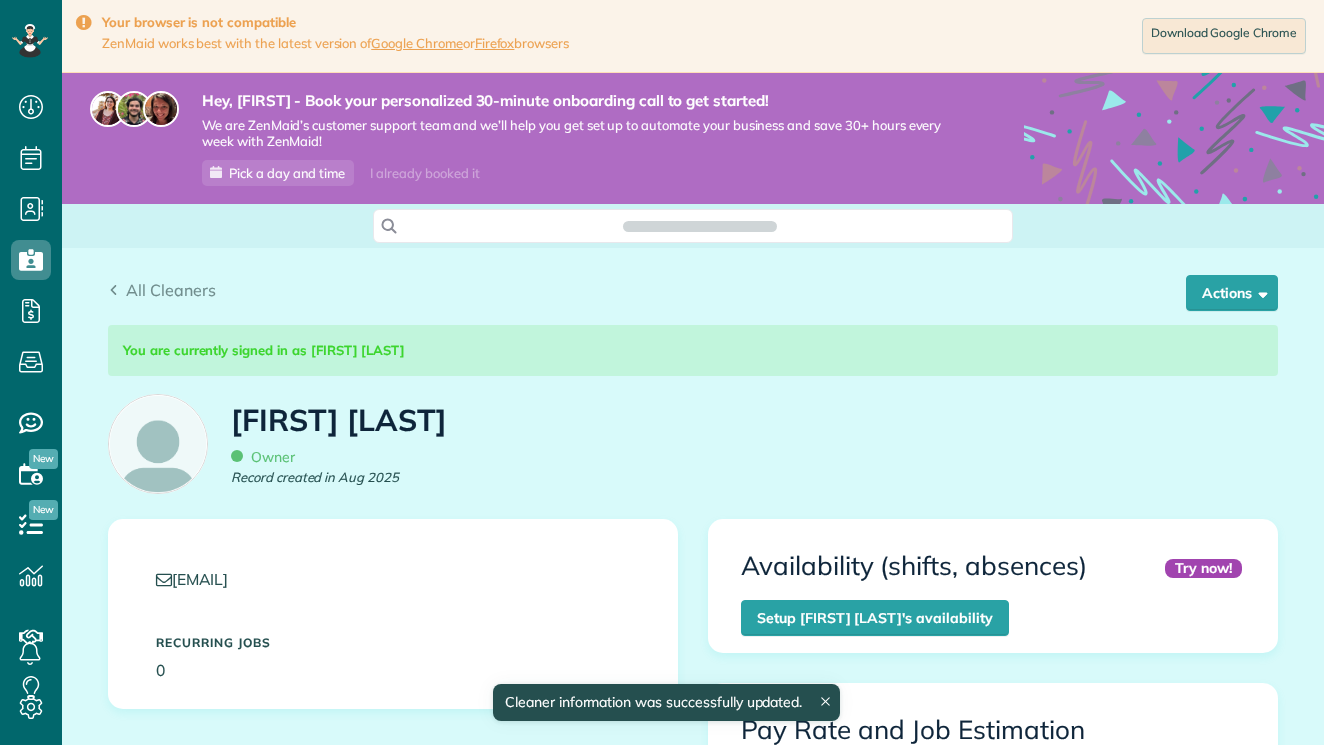 scroll, scrollTop: 0, scrollLeft: 0, axis: both 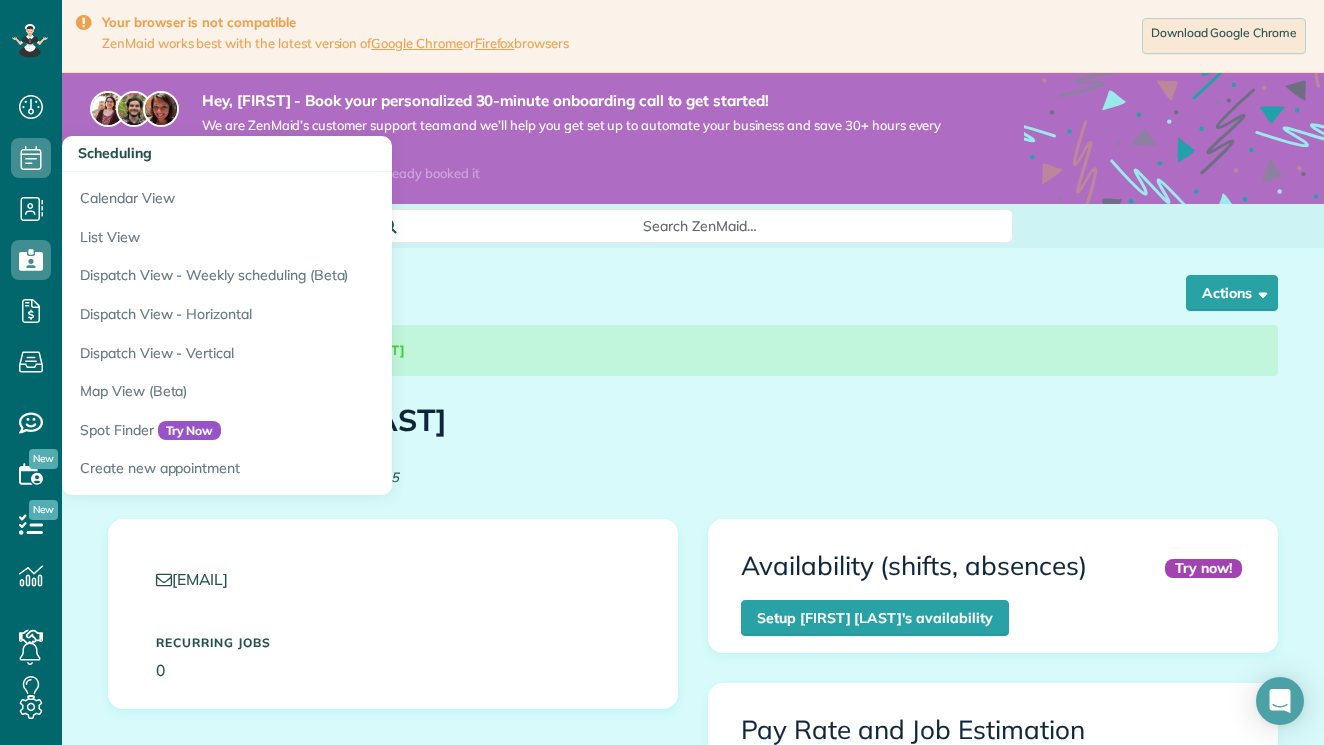 click 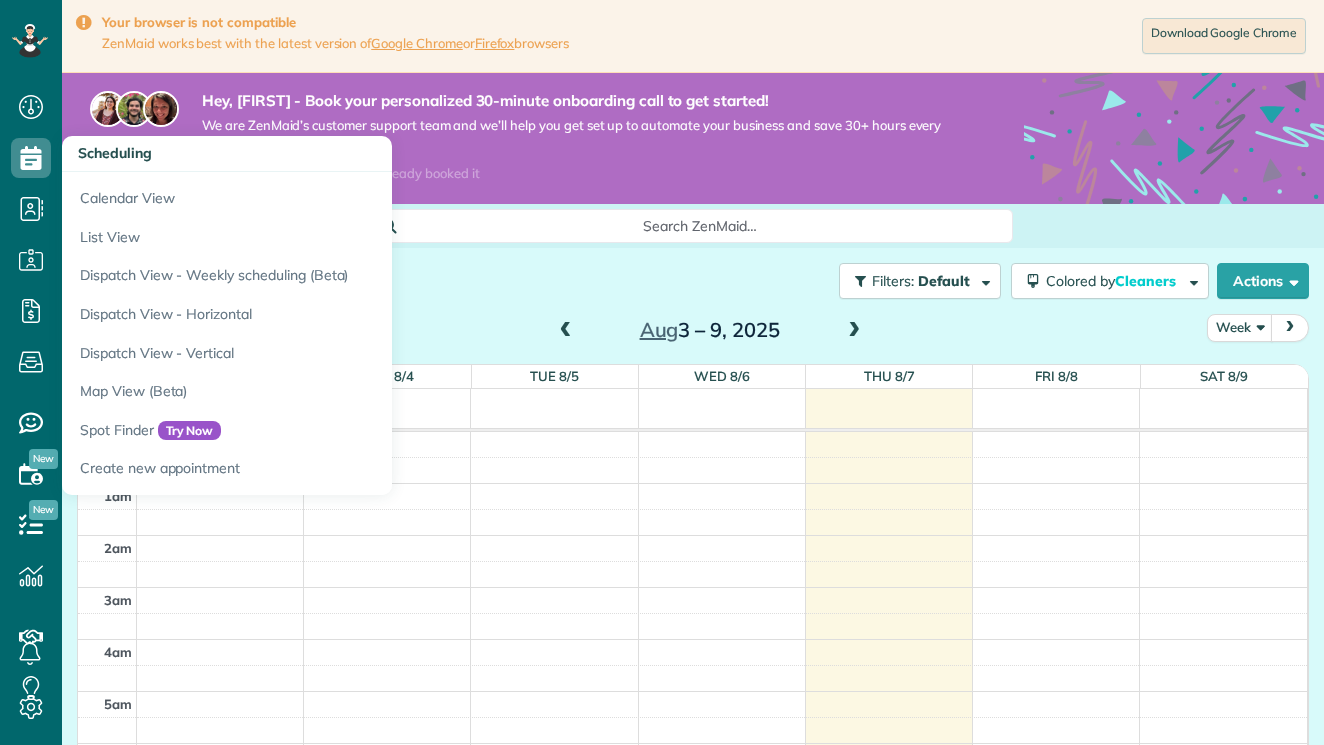 scroll, scrollTop: 0, scrollLeft: 0, axis: both 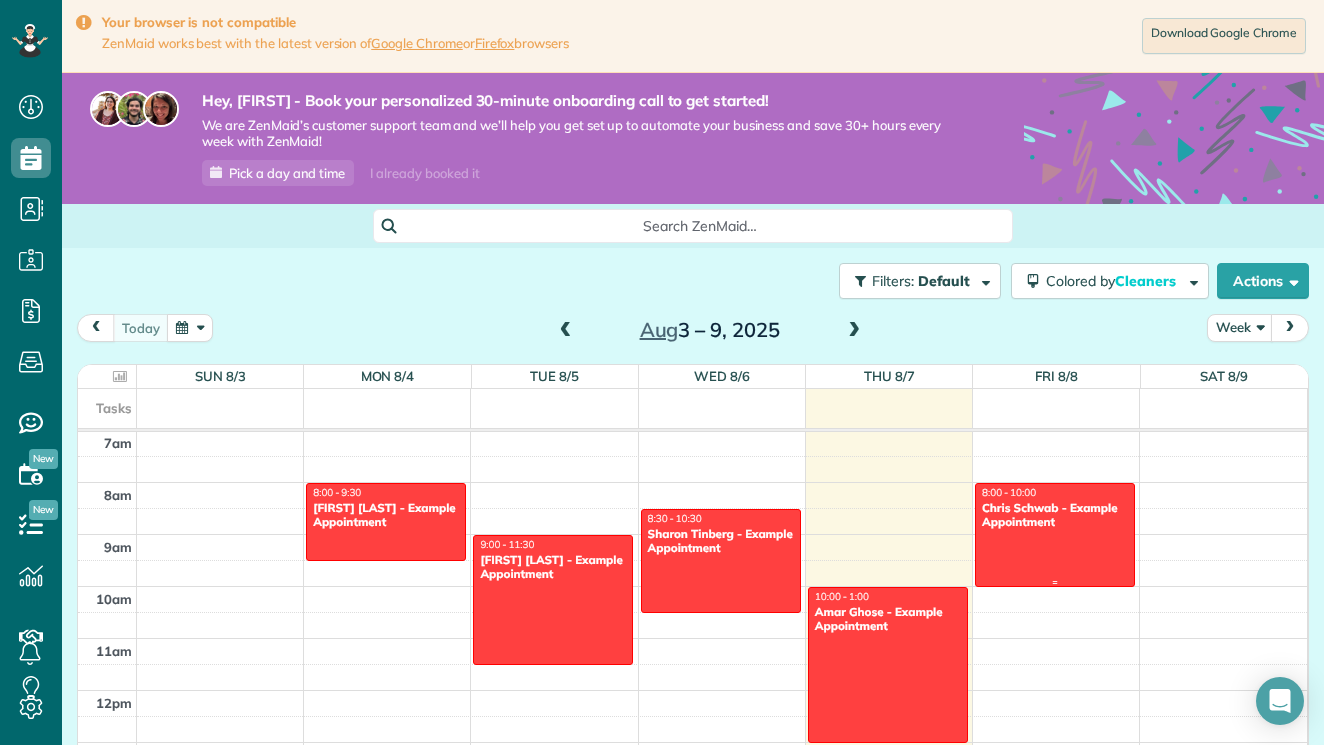 click at bounding box center (1055, 535) 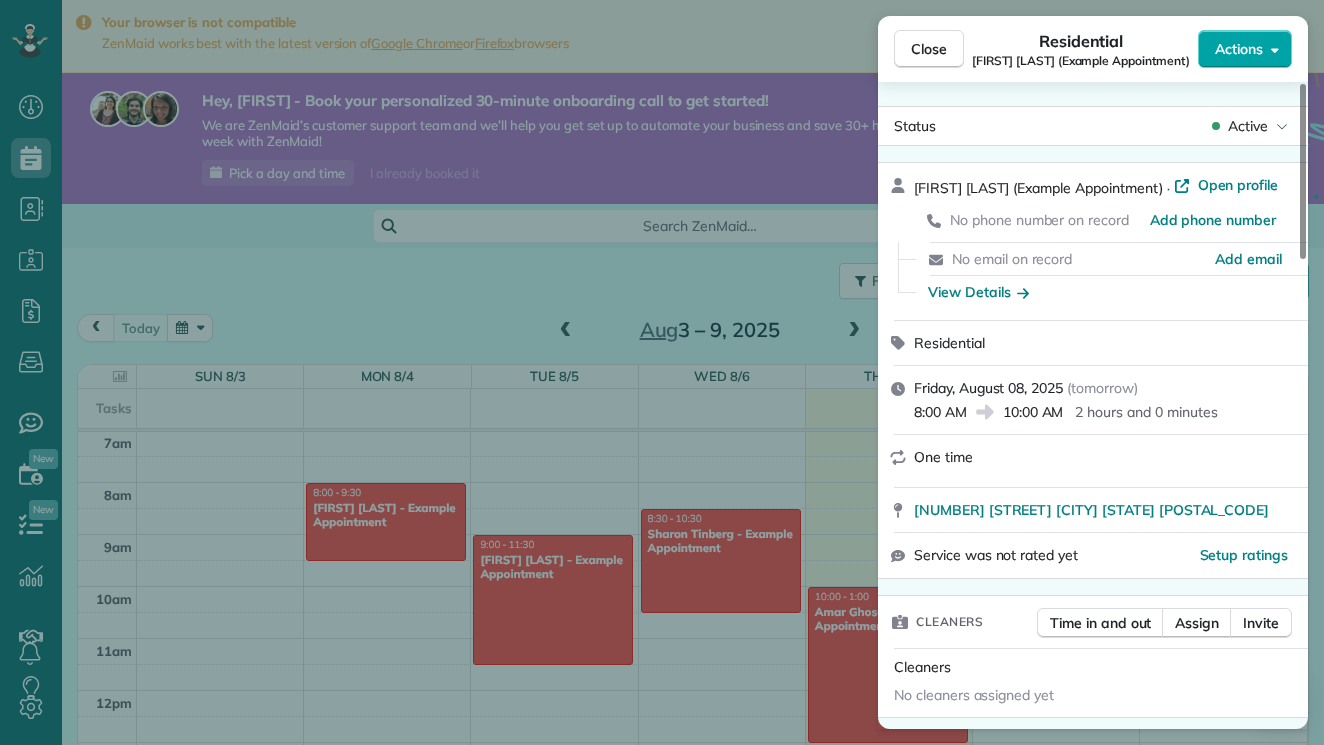 click on "Actions" at bounding box center [1239, 49] 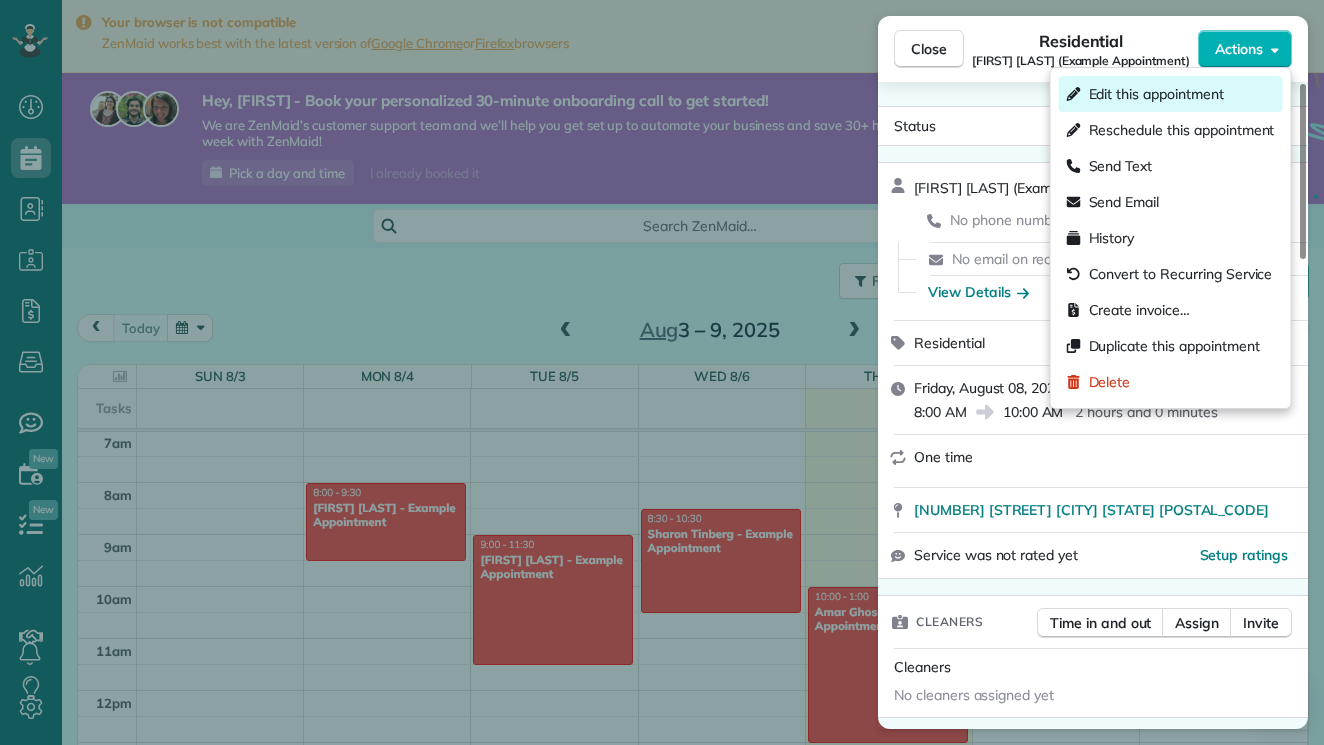 click on "Edit this appointment" at bounding box center (1156, 94) 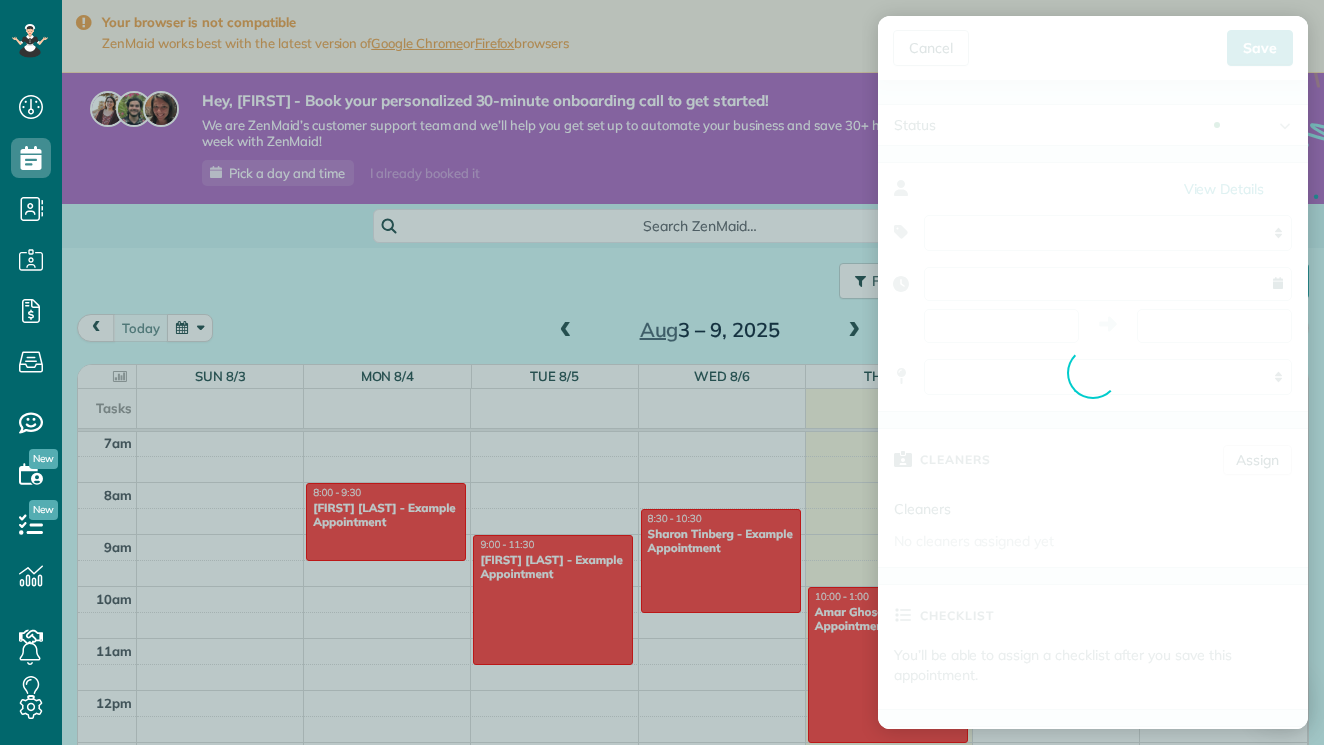 type on "**********" 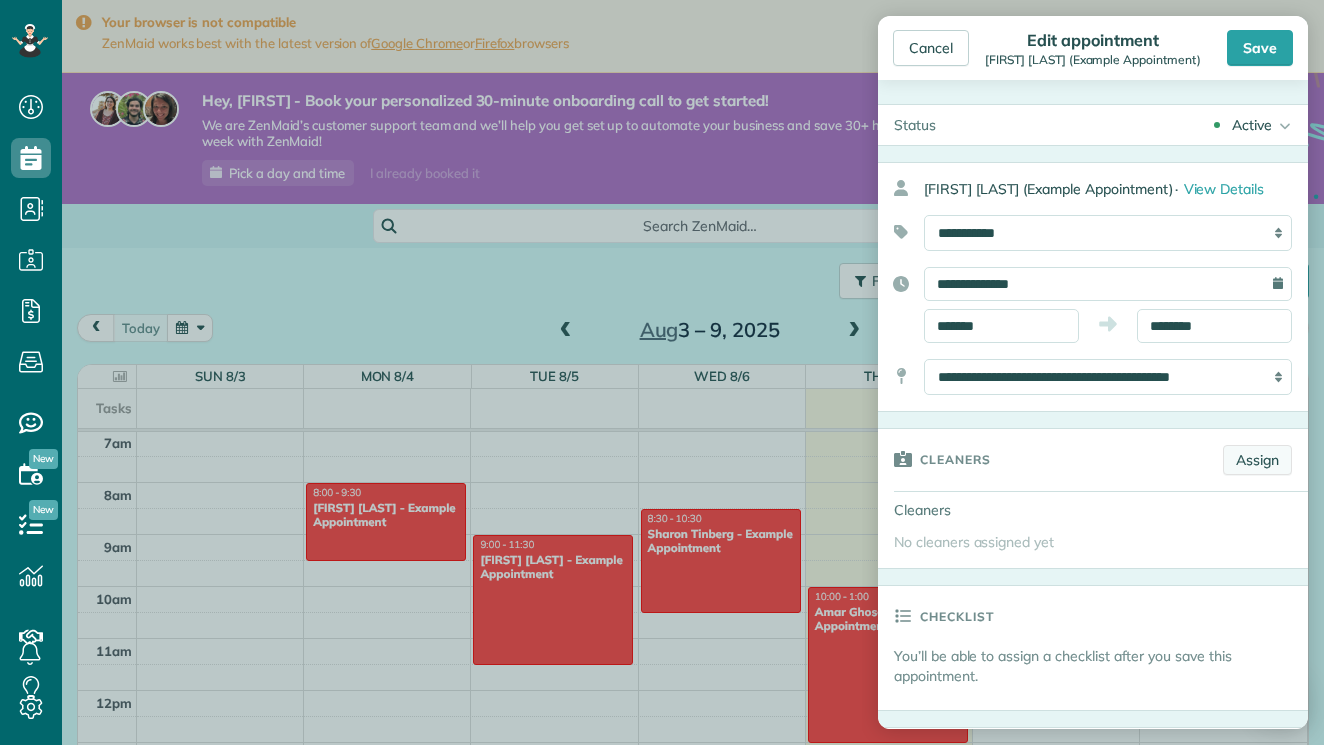 click on "Assign" at bounding box center [1257, 460] 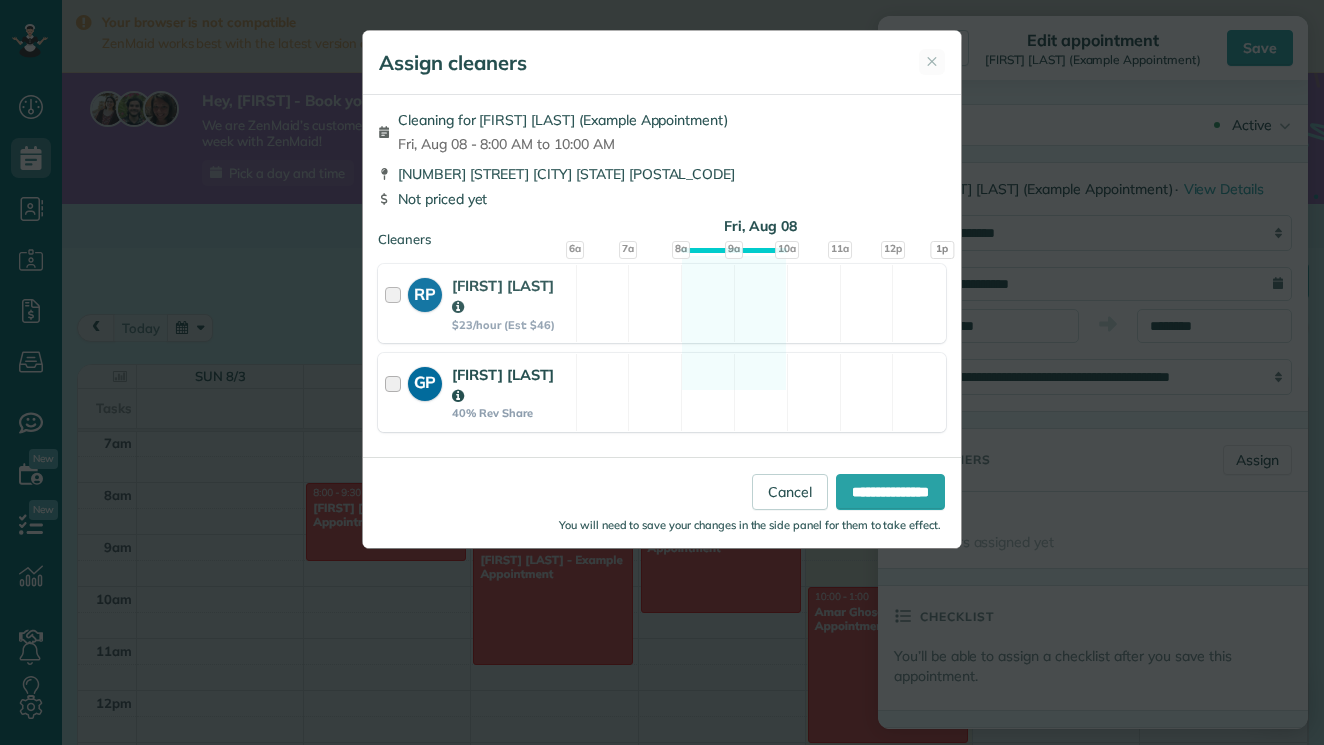 click at bounding box center [396, 392] 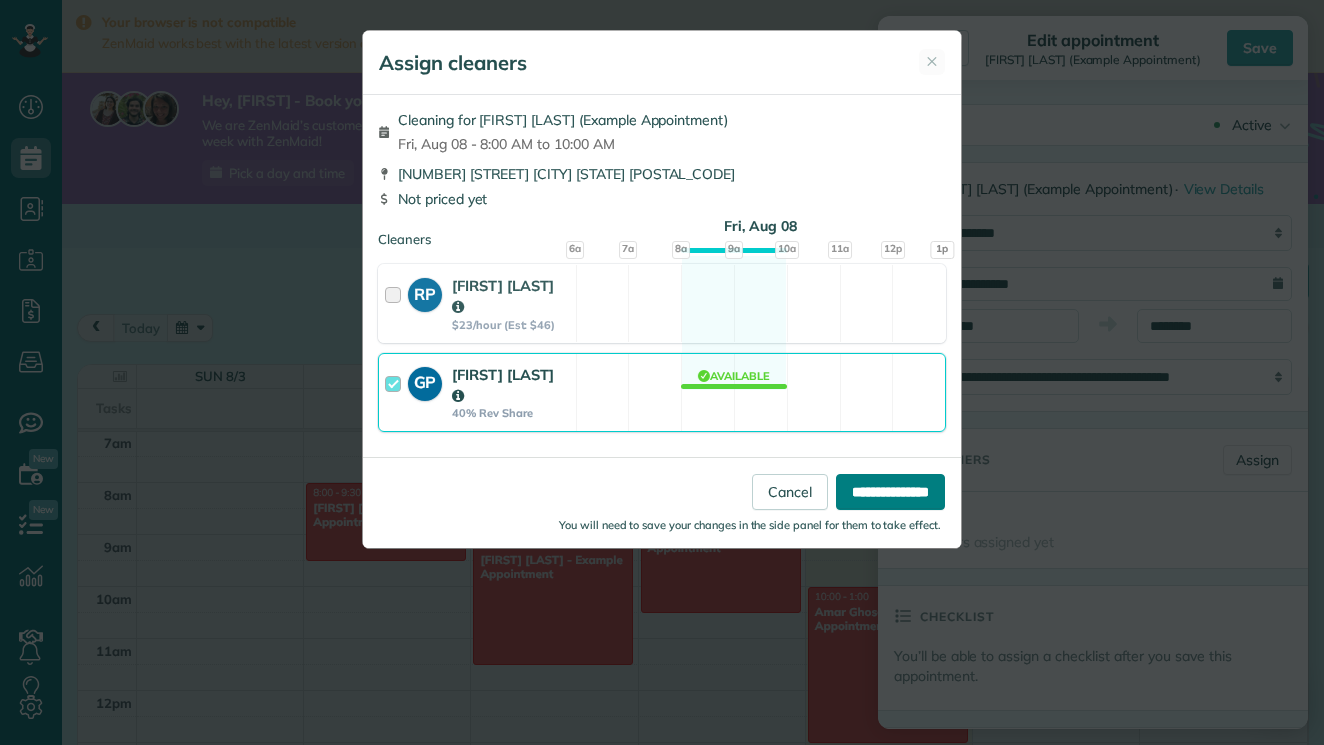 click on "**********" at bounding box center (890, 492) 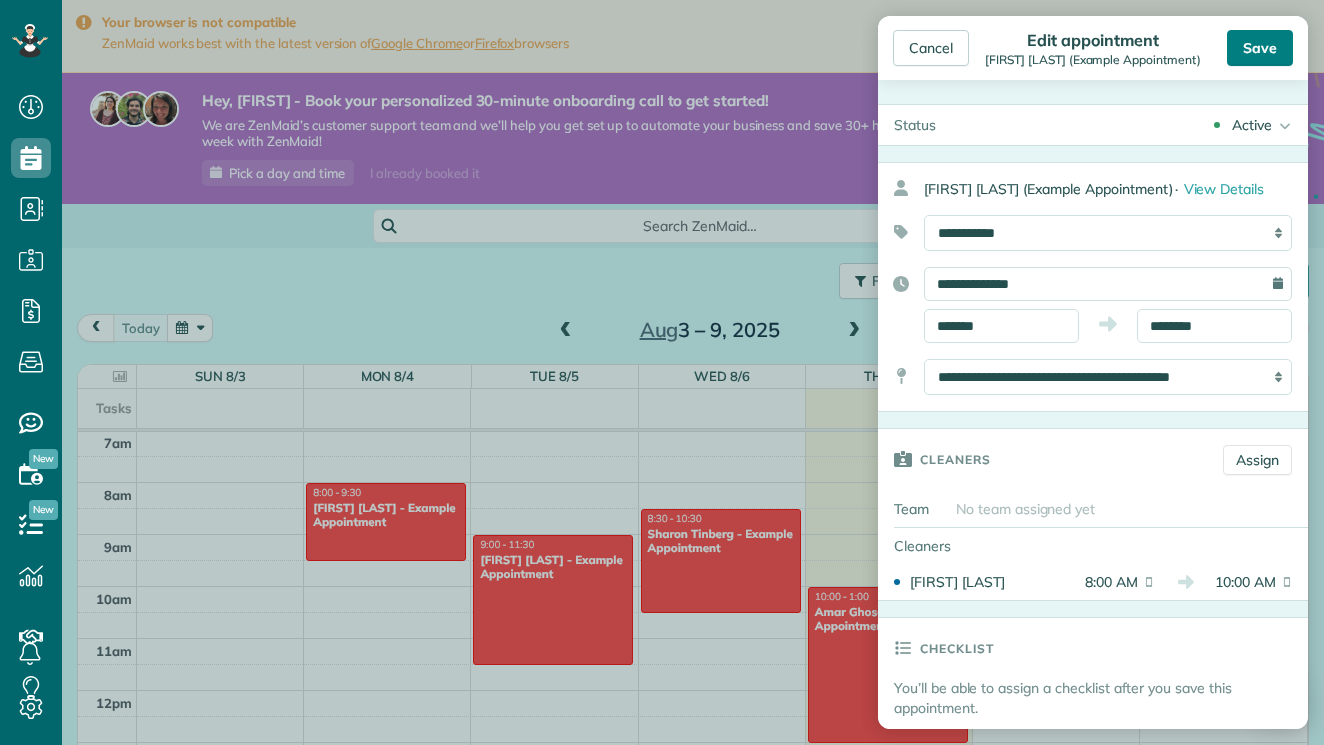 click on "Save" at bounding box center [1260, 48] 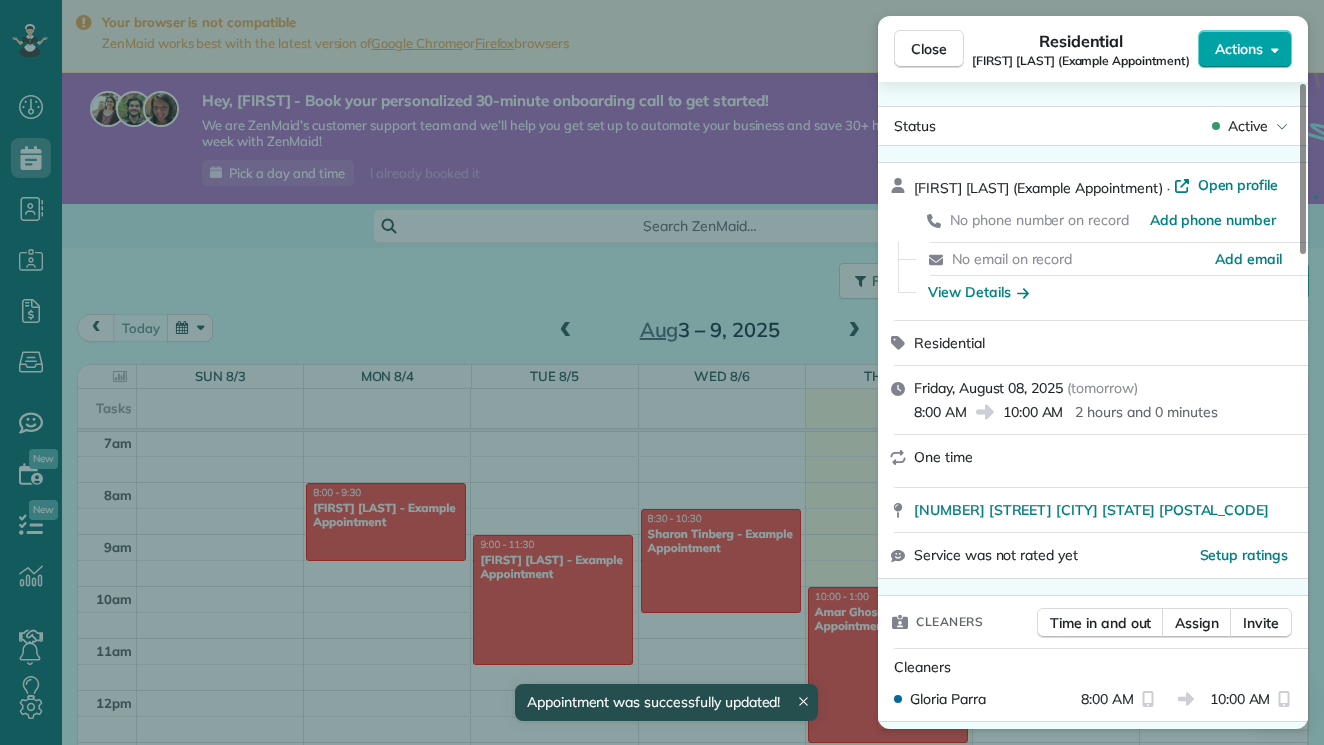 scroll, scrollTop: 365, scrollLeft: 0, axis: vertical 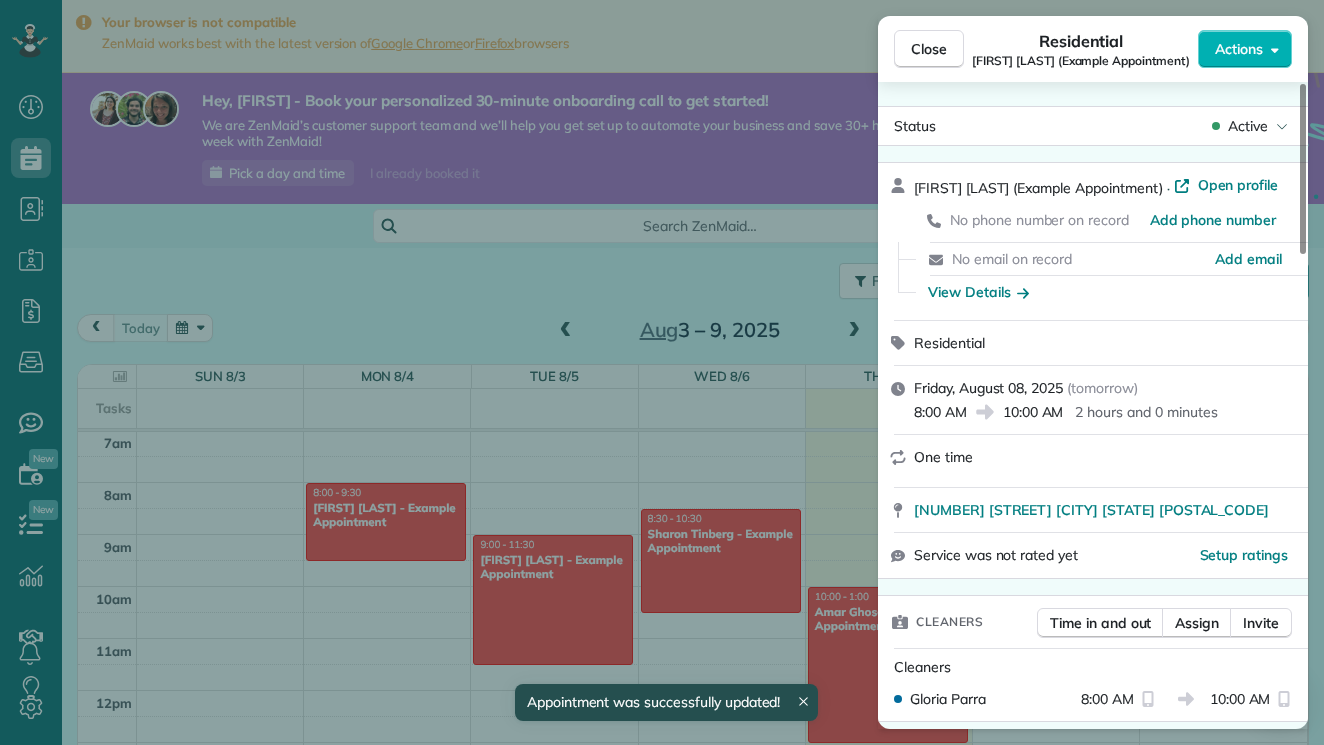 click on "Close Residential Chris Schwab (Example Appointment) Actions Status Active Chris Schwab (Example Appointment) · Open profile No phone number on record Add phone number No email on record Add email View Details Residential Friday, August 08, 2025 ( tomorrow ) 8:00 AM 10:00 AM 2 hours and 0 minutes One time 8920 Wilshire Boulevard Beverly Hills CA 90211 Service was not rated yet Setup ratings Cleaners Time in and out Assign Invite Cleaners Gloria   Parra 8:00 AM 10:00 AM Checklist Try Now Keep this appointment up to your standards. Stay on top of every detail, keep your cleaners organised, and your client happy. Assign a checklist Watch a 5 min demo Billing Billing actions Service Add an item Overcharge $0.00 Discount $0.00 Coupon discount - Primary tax - Secondary tax - Total appointment price $0.00 Tips collected $0.00 Mark as paid Total including tip $0.00 Get paid online in no-time! Send an invoice and reward your cleaners with tips Charge customer credit card Appointment custom fields Reason for Skip - -" at bounding box center [662, 372] 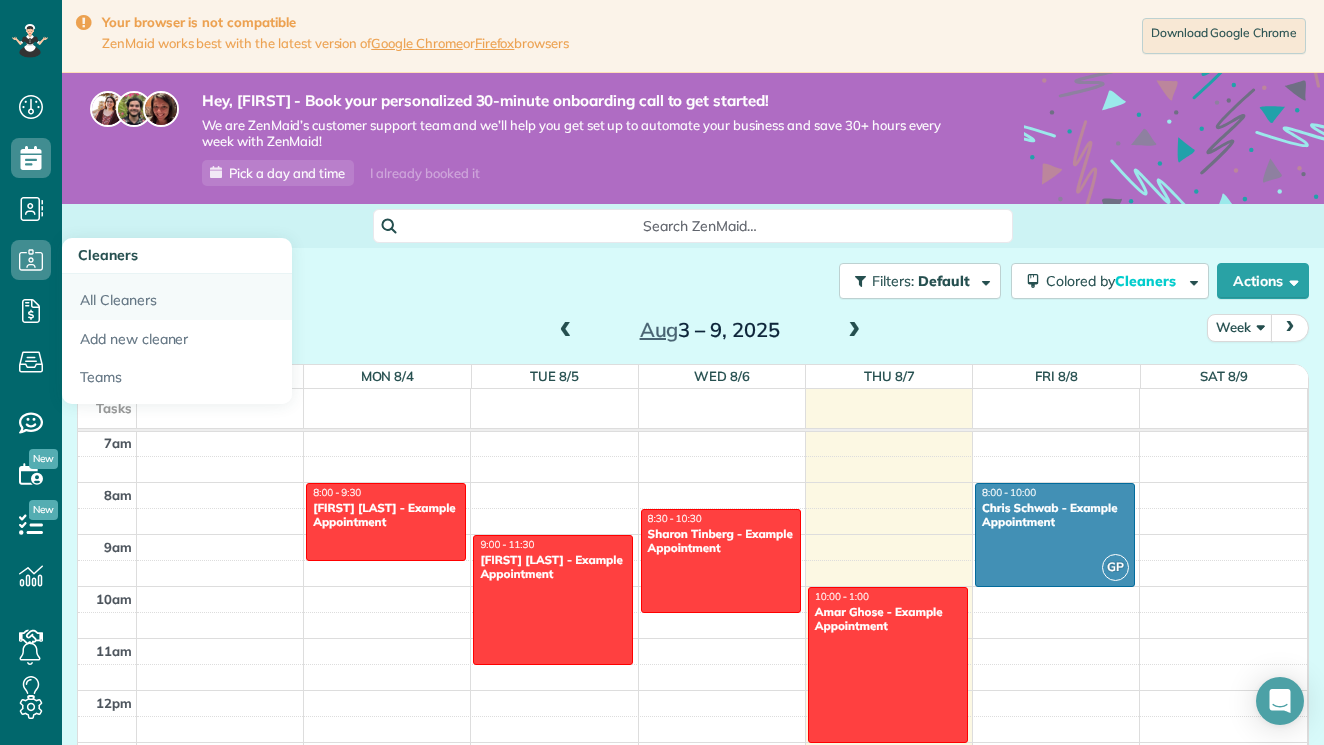 click on "All Cleaners" at bounding box center (177, 297) 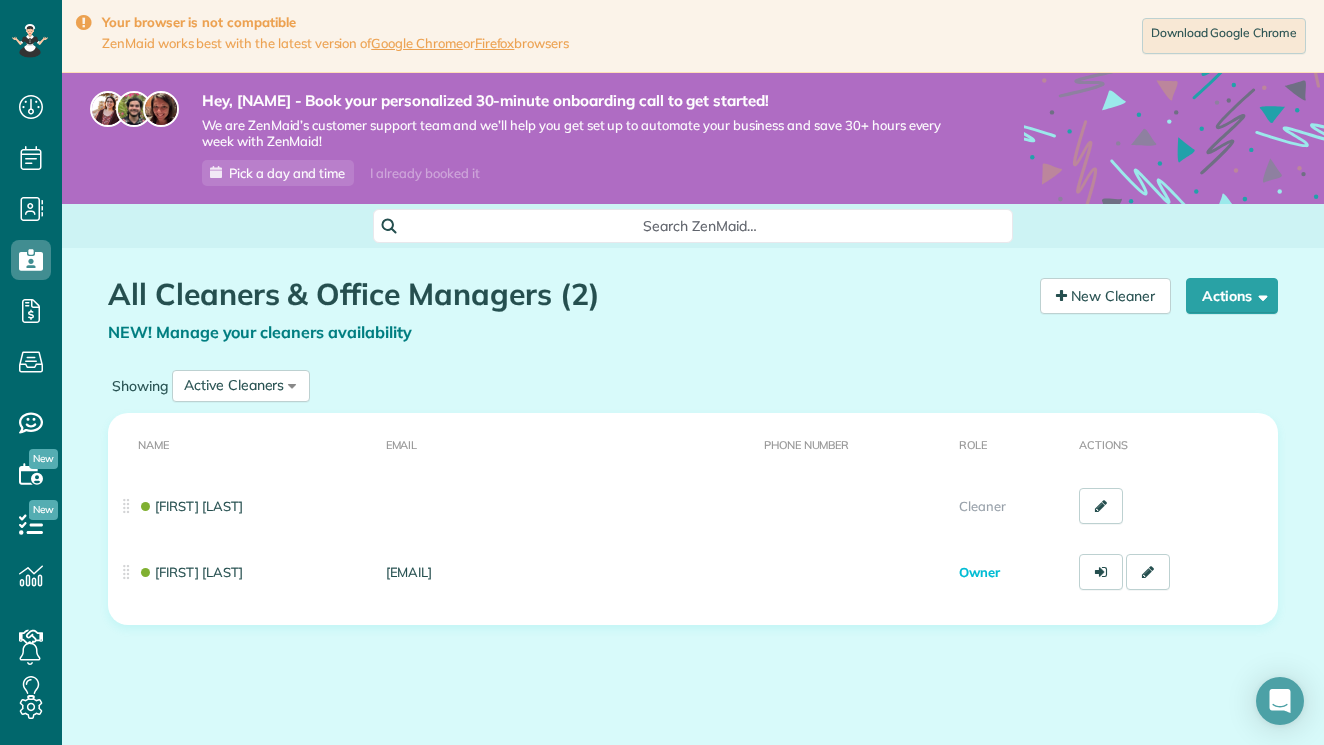 scroll, scrollTop: 0, scrollLeft: 0, axis: both 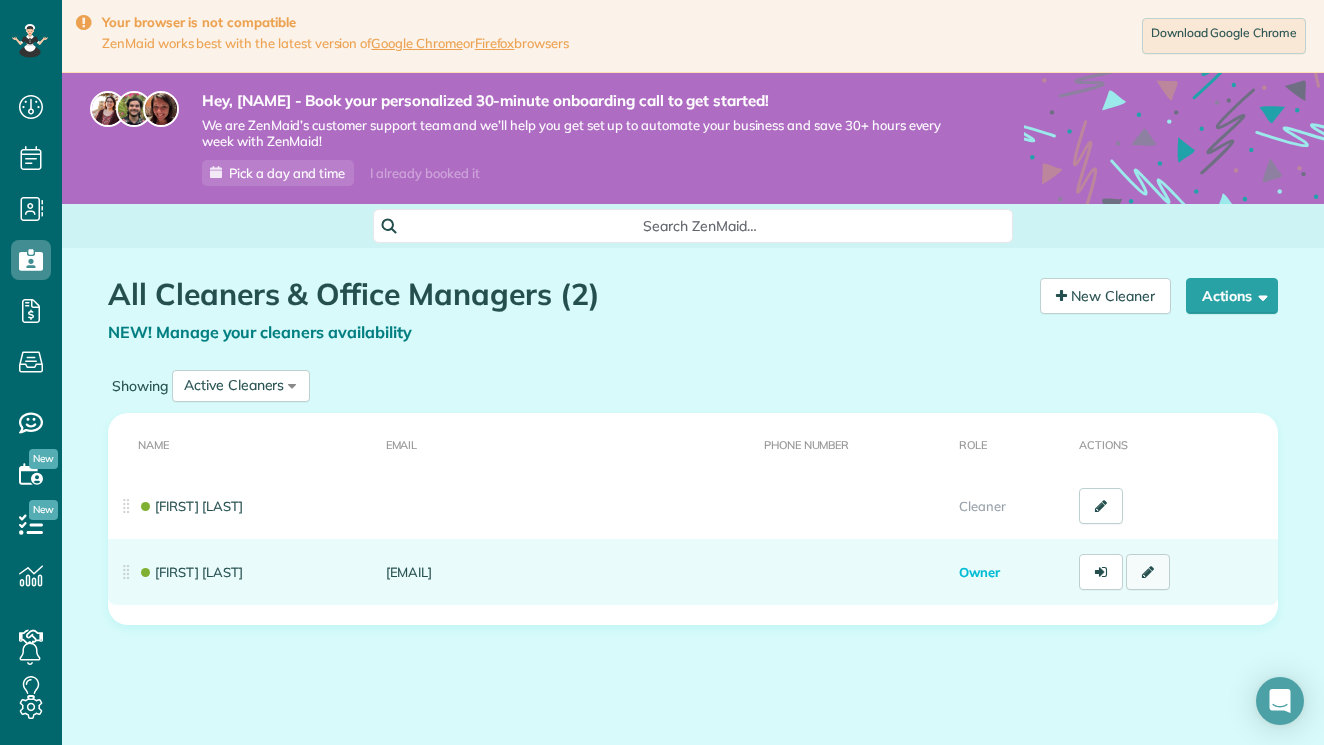 click at bounding box center [1148, 572] 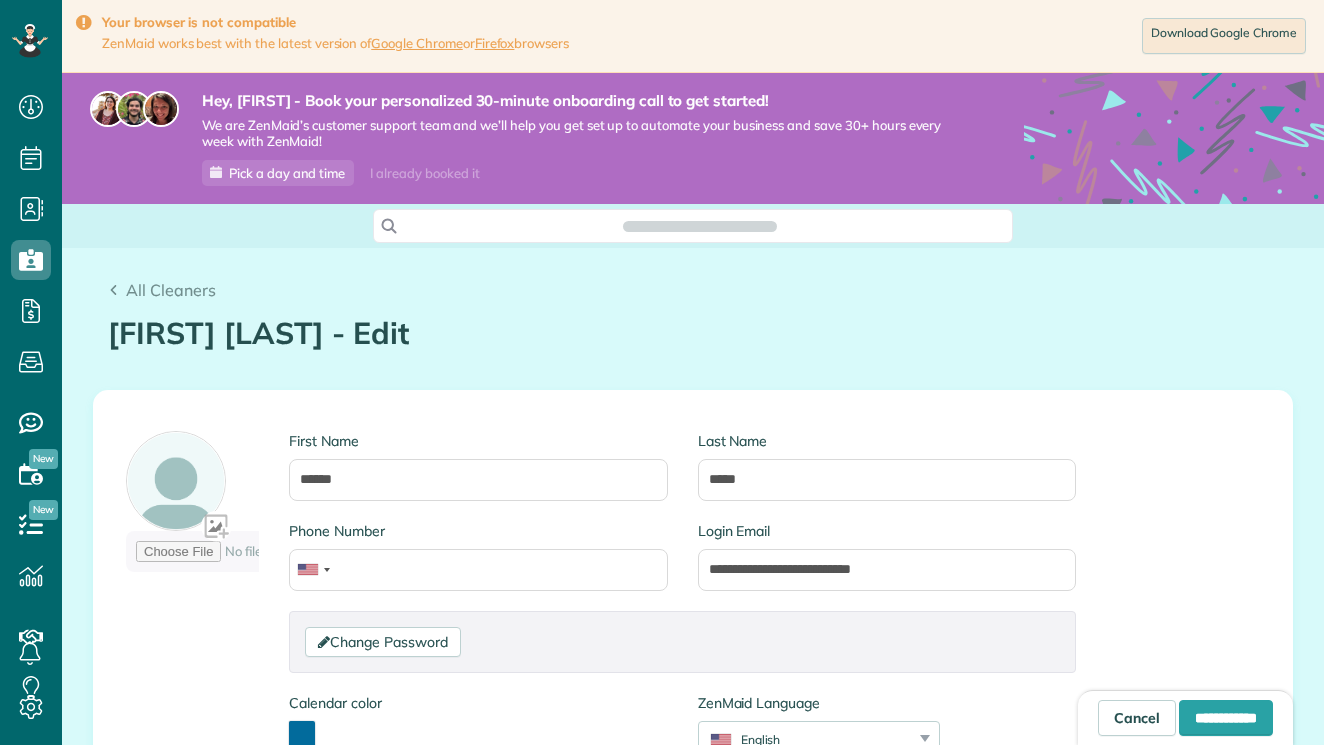 scroll, scrollTop: 0, scrollLeft: 0, axis: both 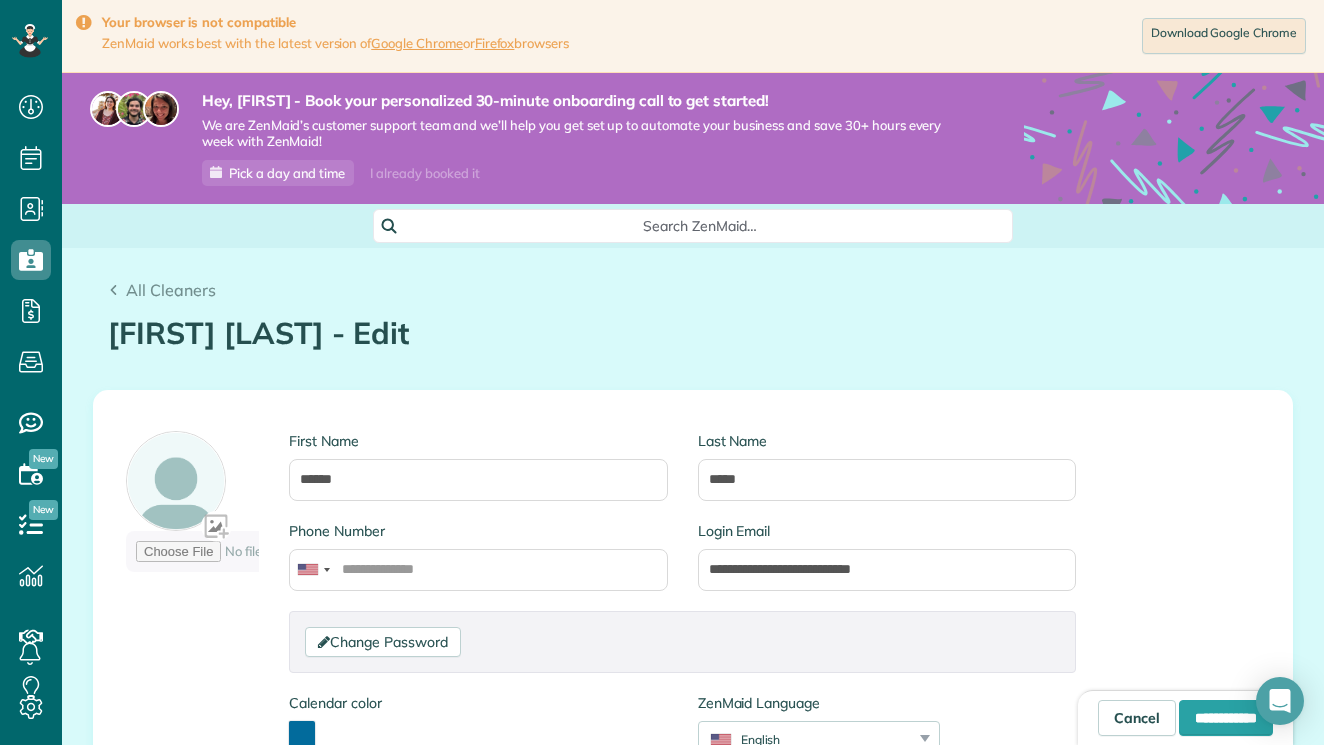 click at bounding box center (302, 734) 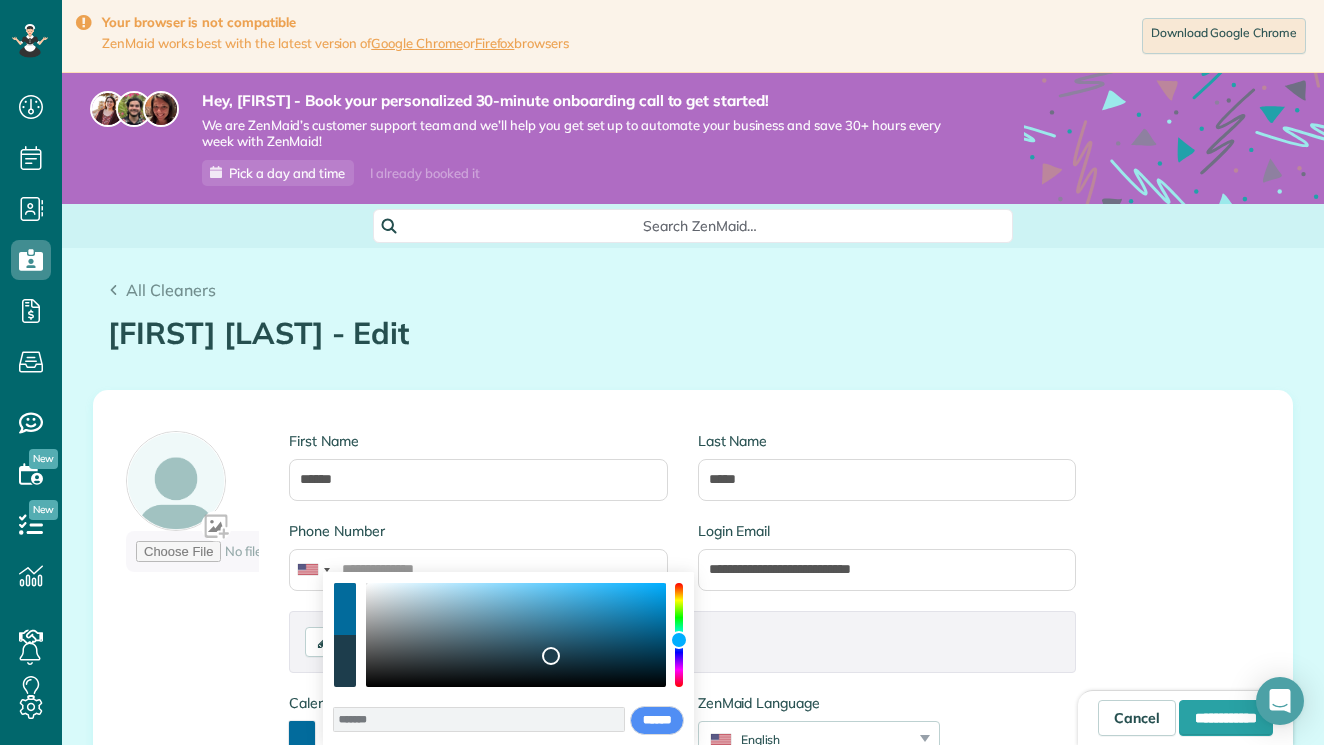 drag, startPoint x: 661, startPoint y: 627, endPoint x: 547, endPoint y: 654, distance: 117.15375 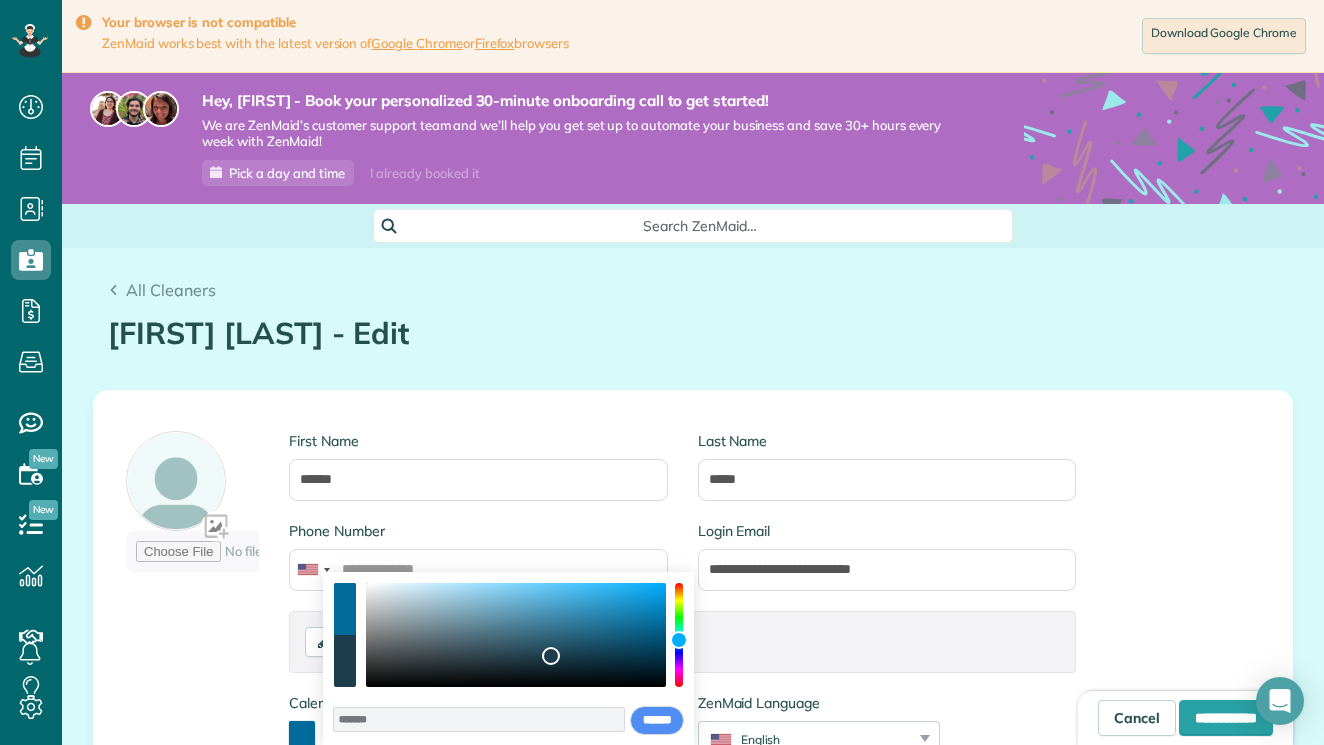 click at bounding box center (551, 656) 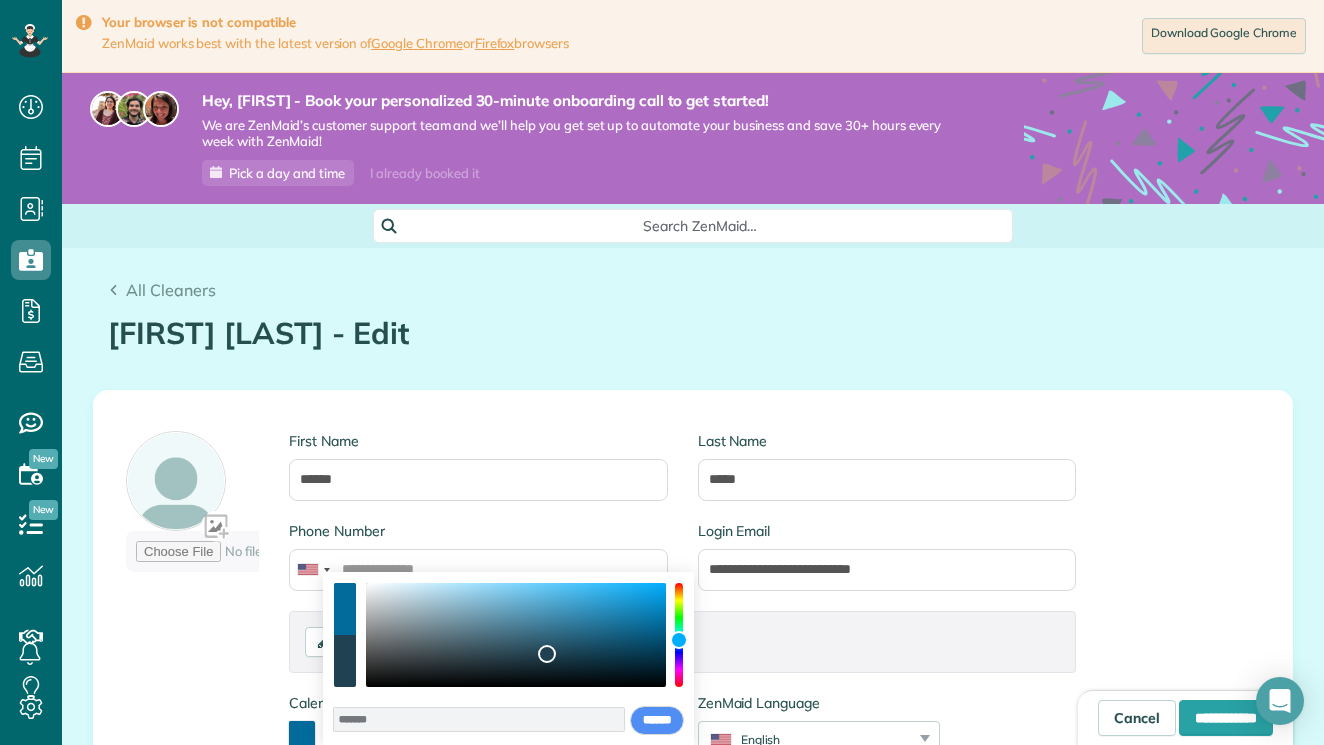 click at bounding box center (679, 635) 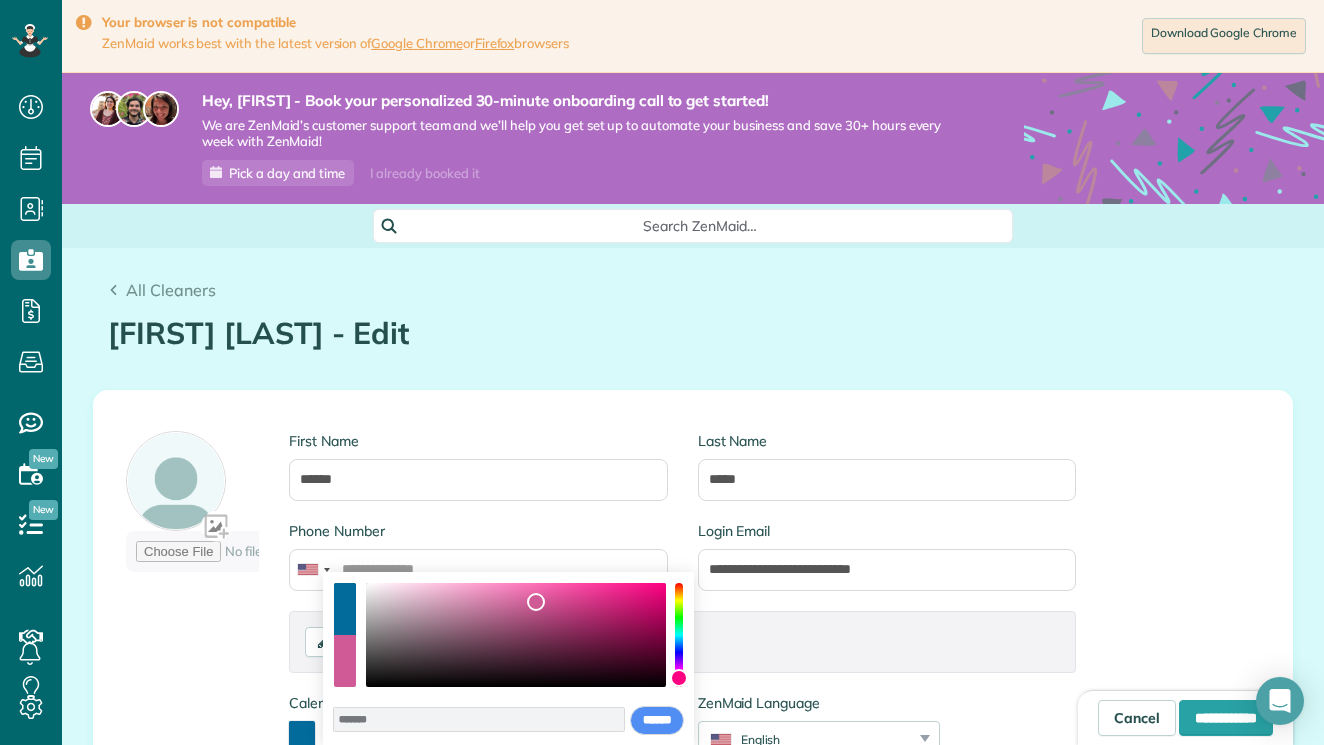 type on "*******" 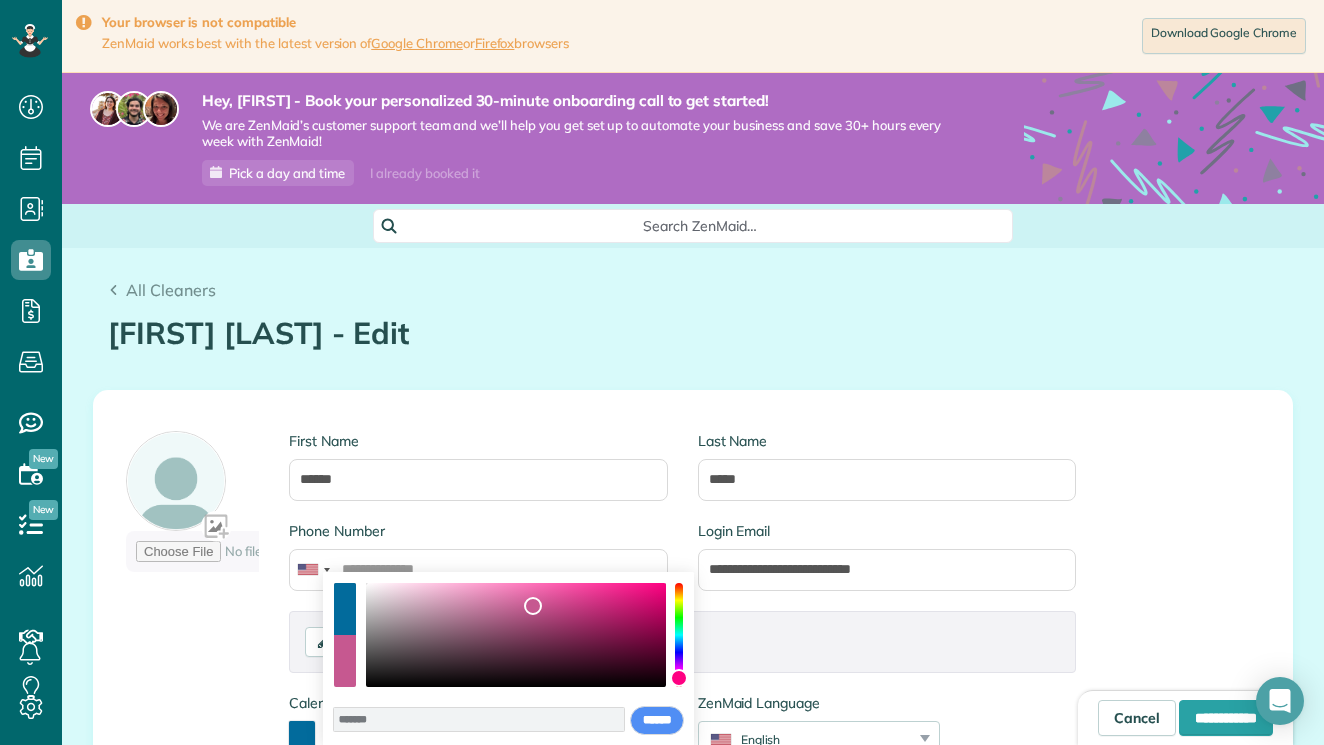 drag, startPoint x: 549, startPoint y: 665, endPoint x: 533, endPoint y: 606, distance: 61.13101 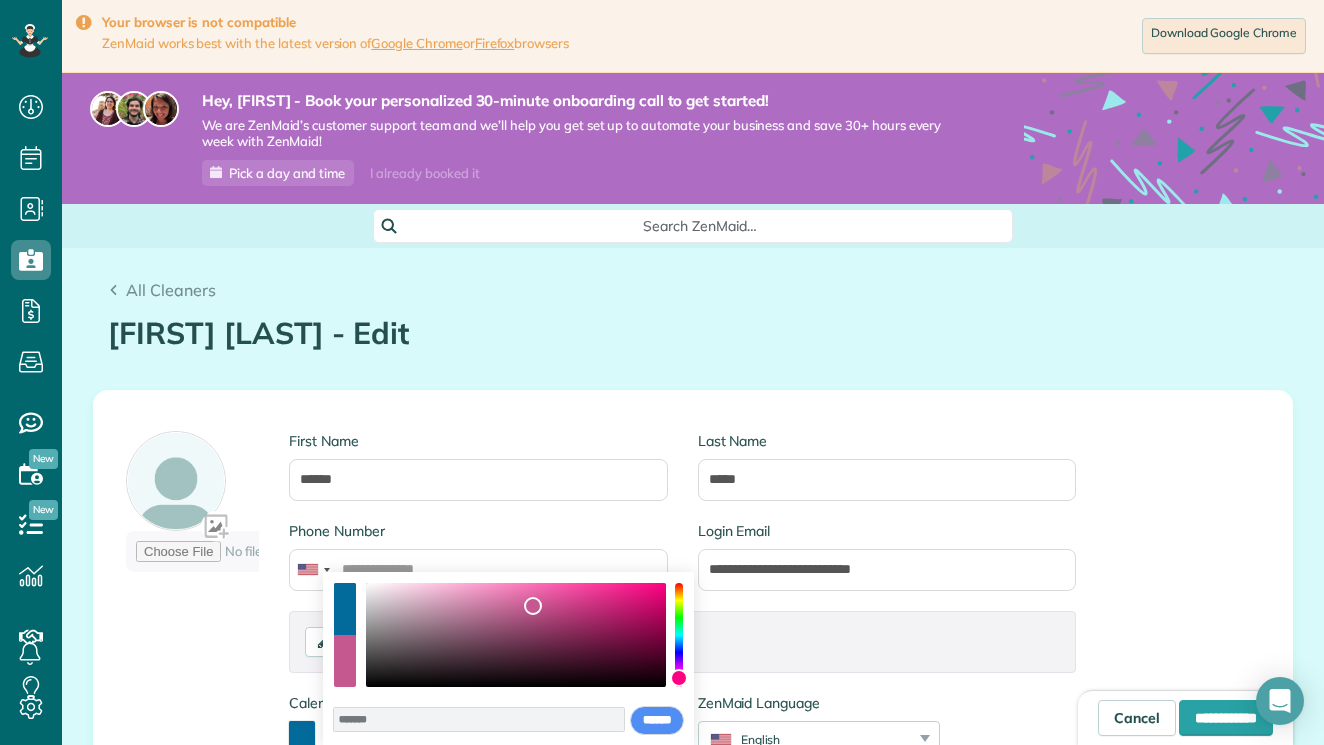 click at bounding box center [516, 635] 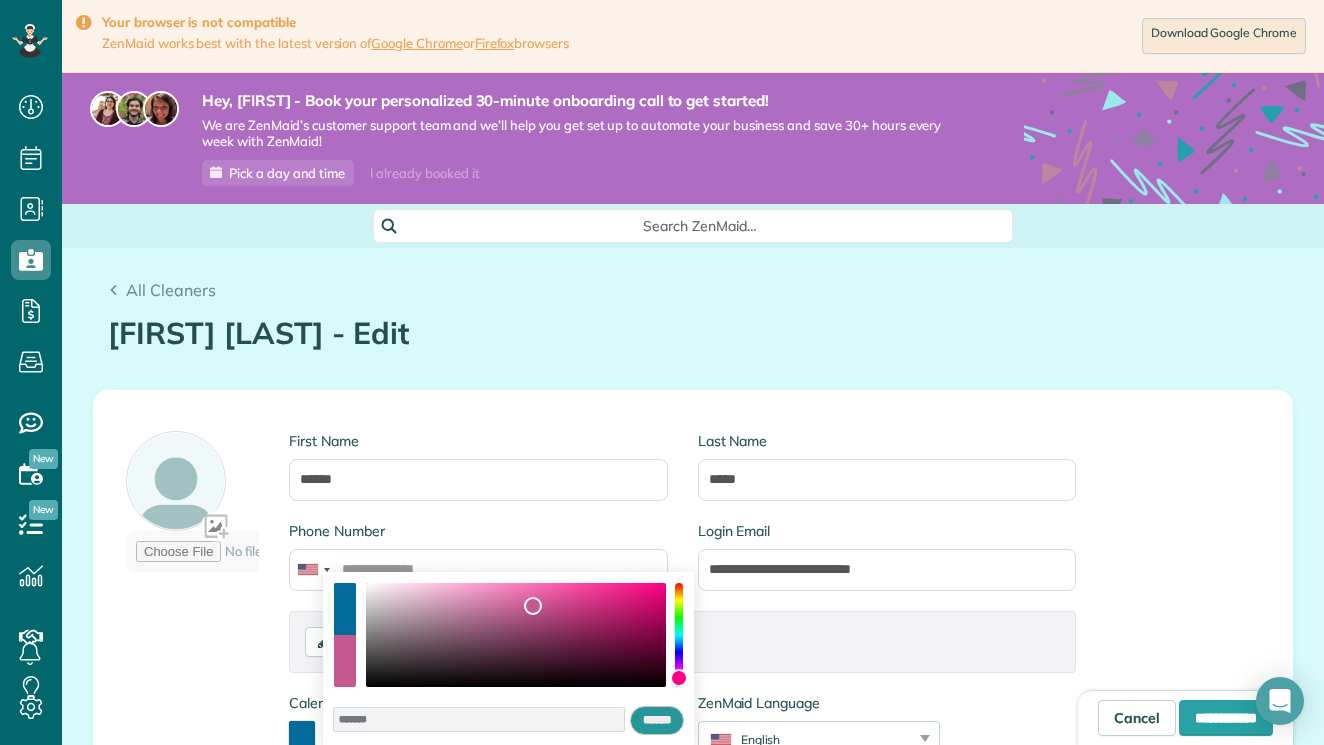 click on "******" at bounding box center (657, 721) 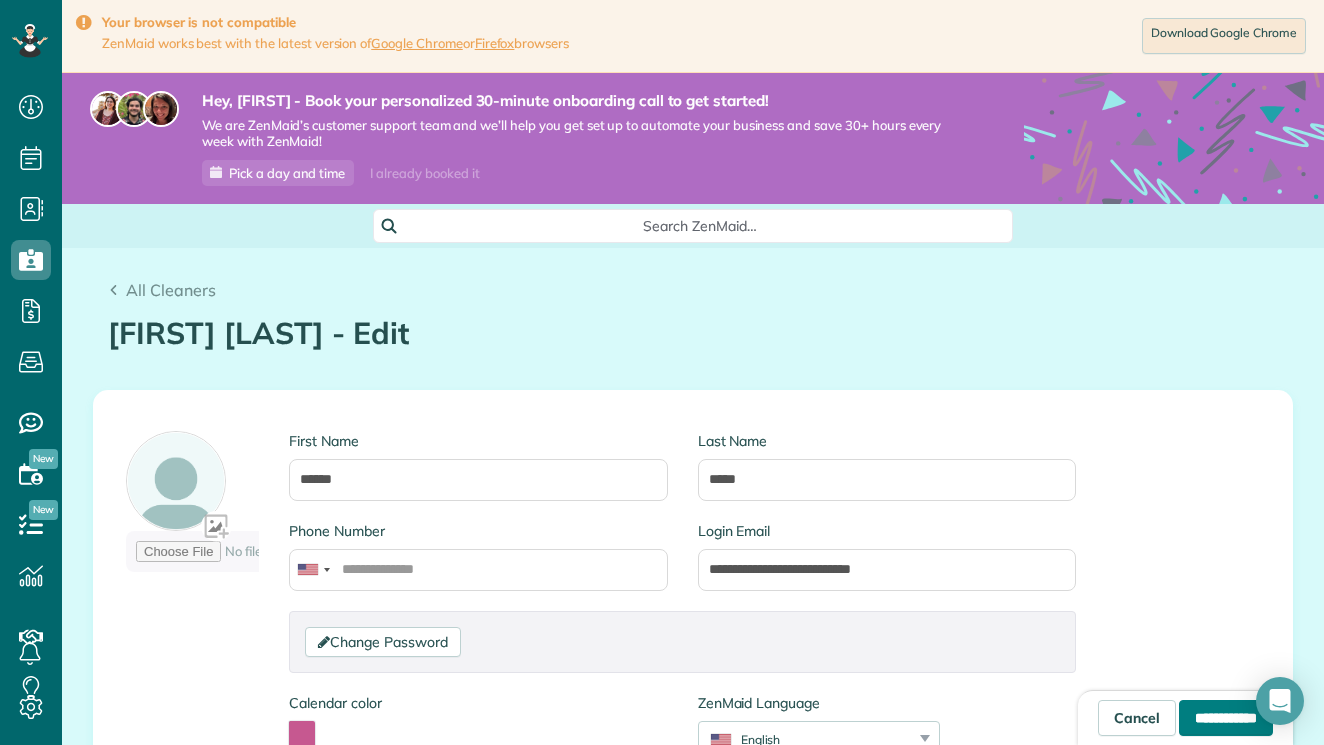 click on "**********" at bounding box center [1226, 718] 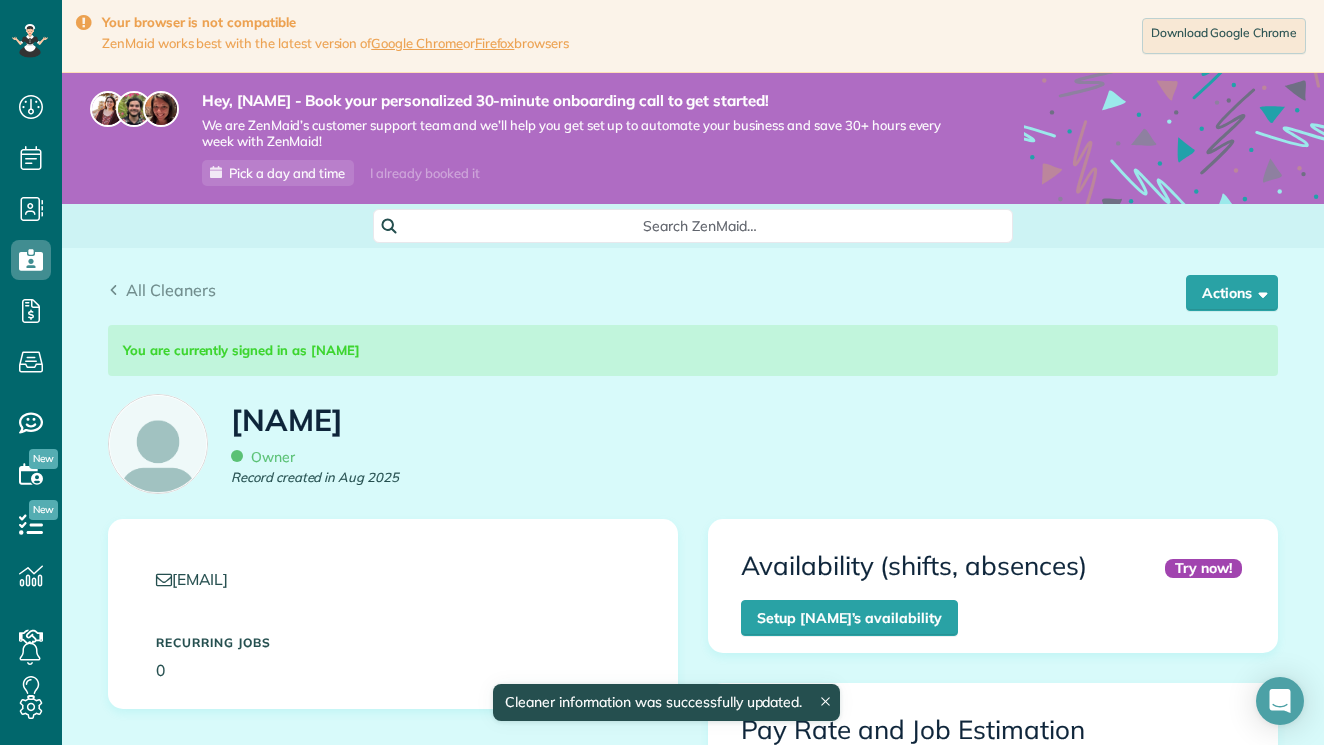 scroll, scrollTop: 0, scrollLeft: 0, axis: both 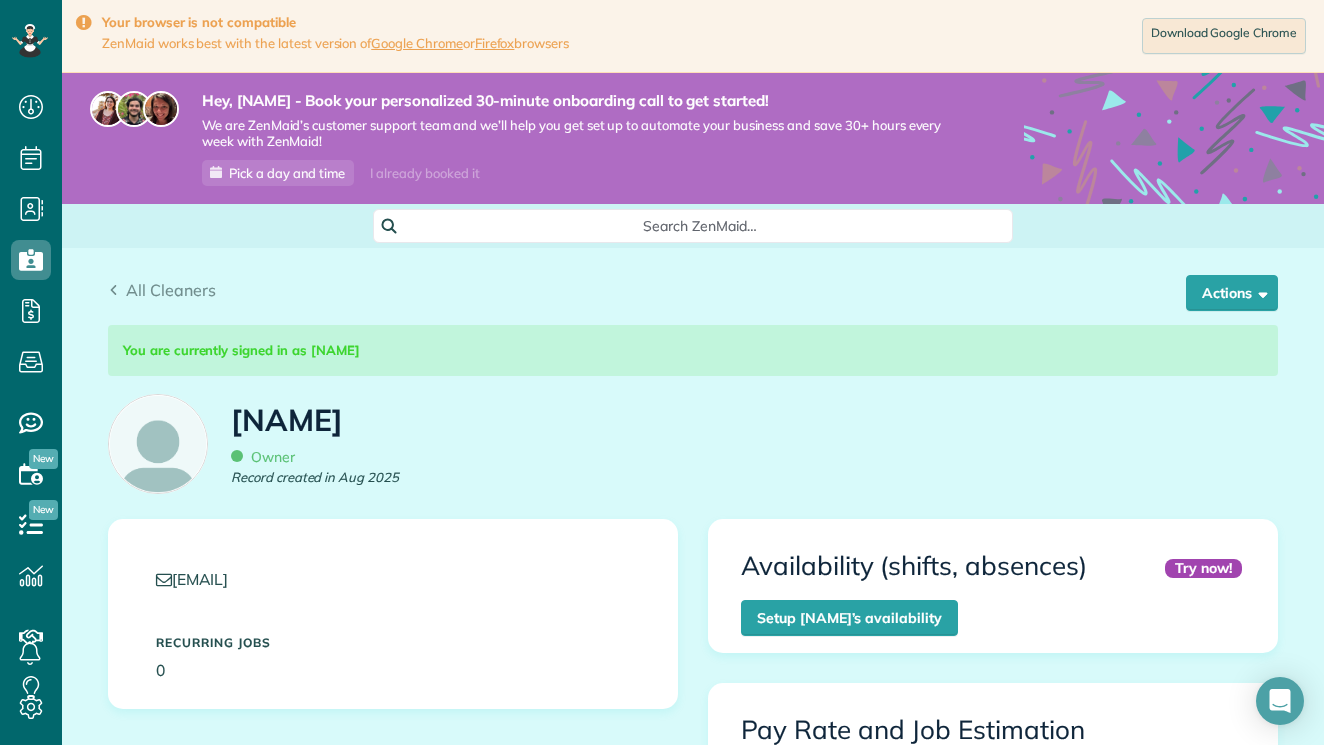 click on "You are currently signed in as Gloria Parra
Gloria Parra
Owner
Record created in Aug 2025" at bounding box center (693, 418) 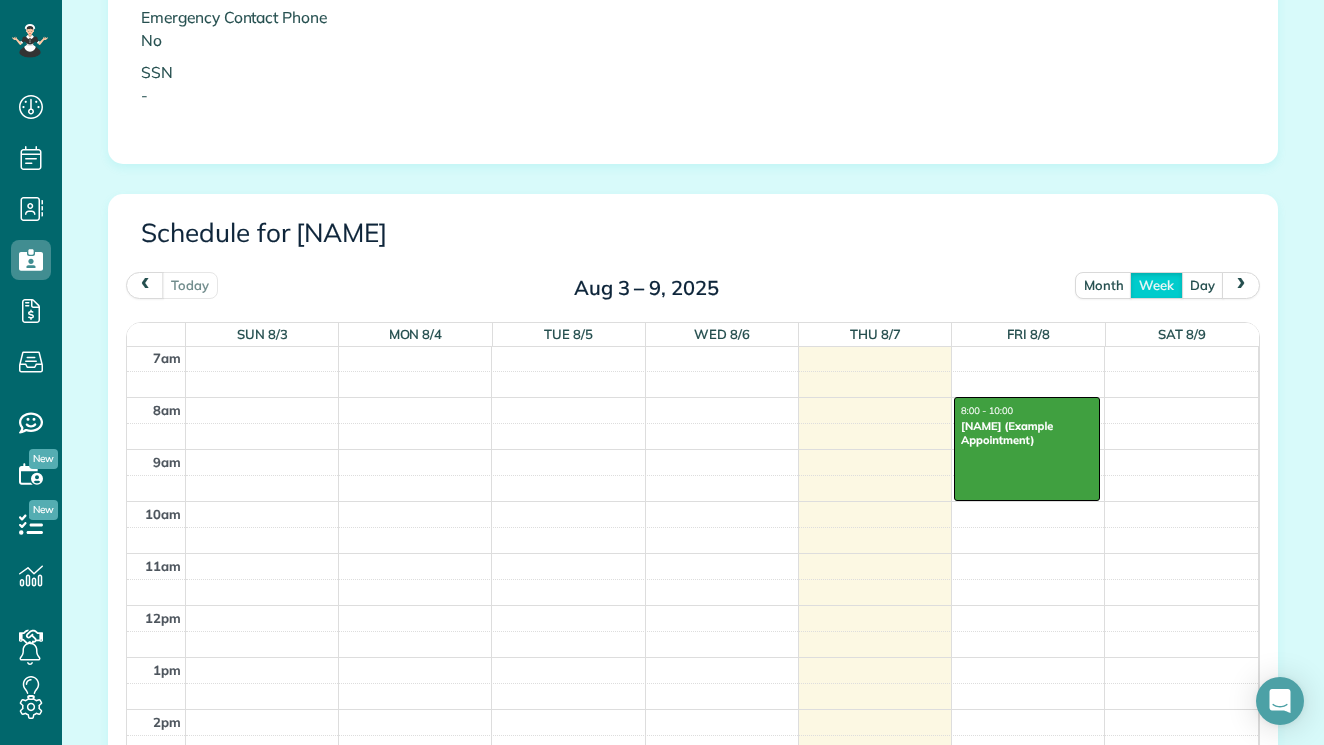 scroll, scrollTop: 1360, scrollLeft: 0, axis: vertical 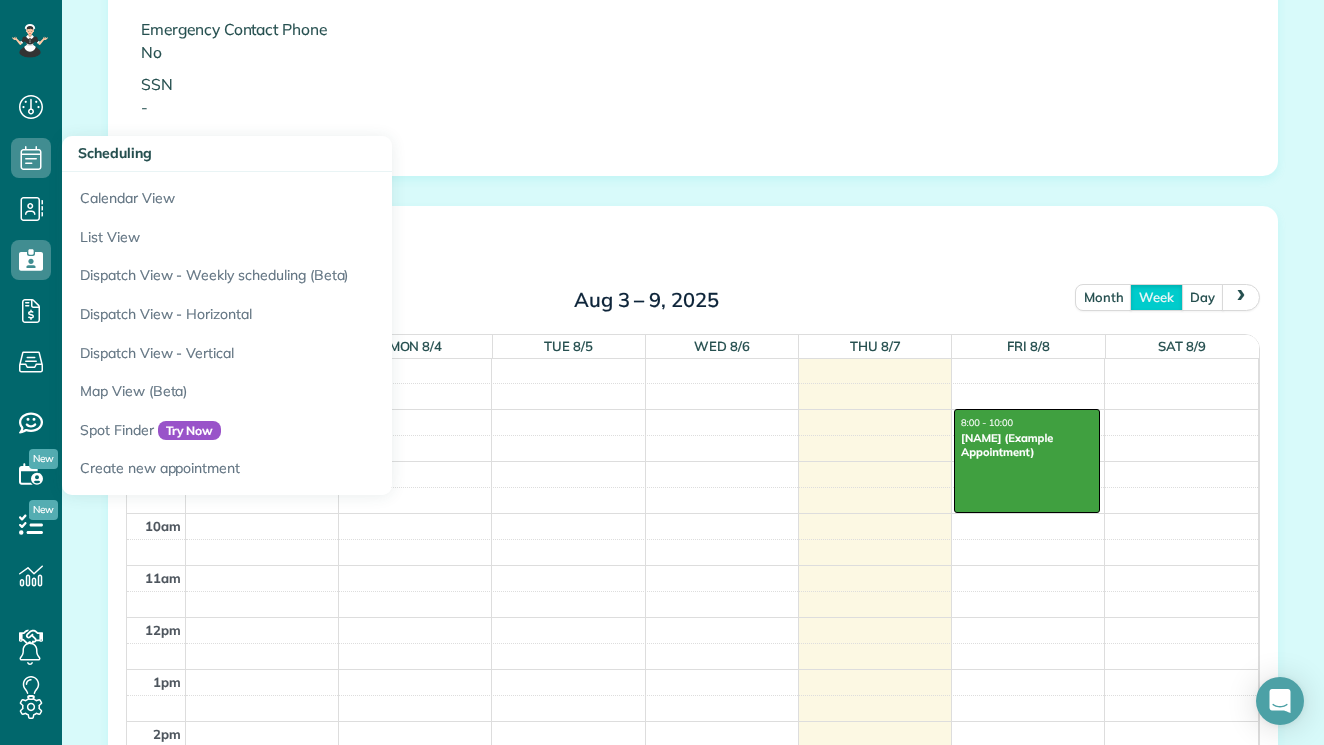click 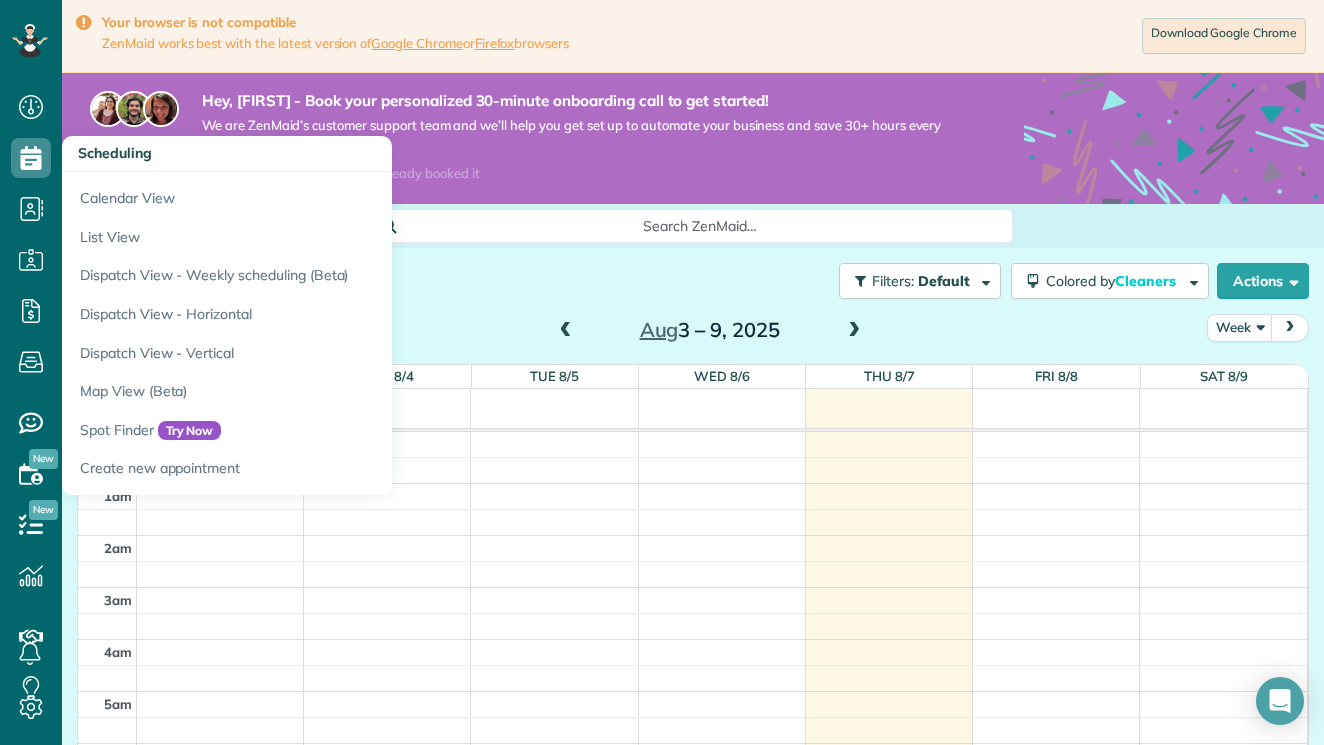 scroll, scrollTop: 0, scrollLeft: 0, axis: both 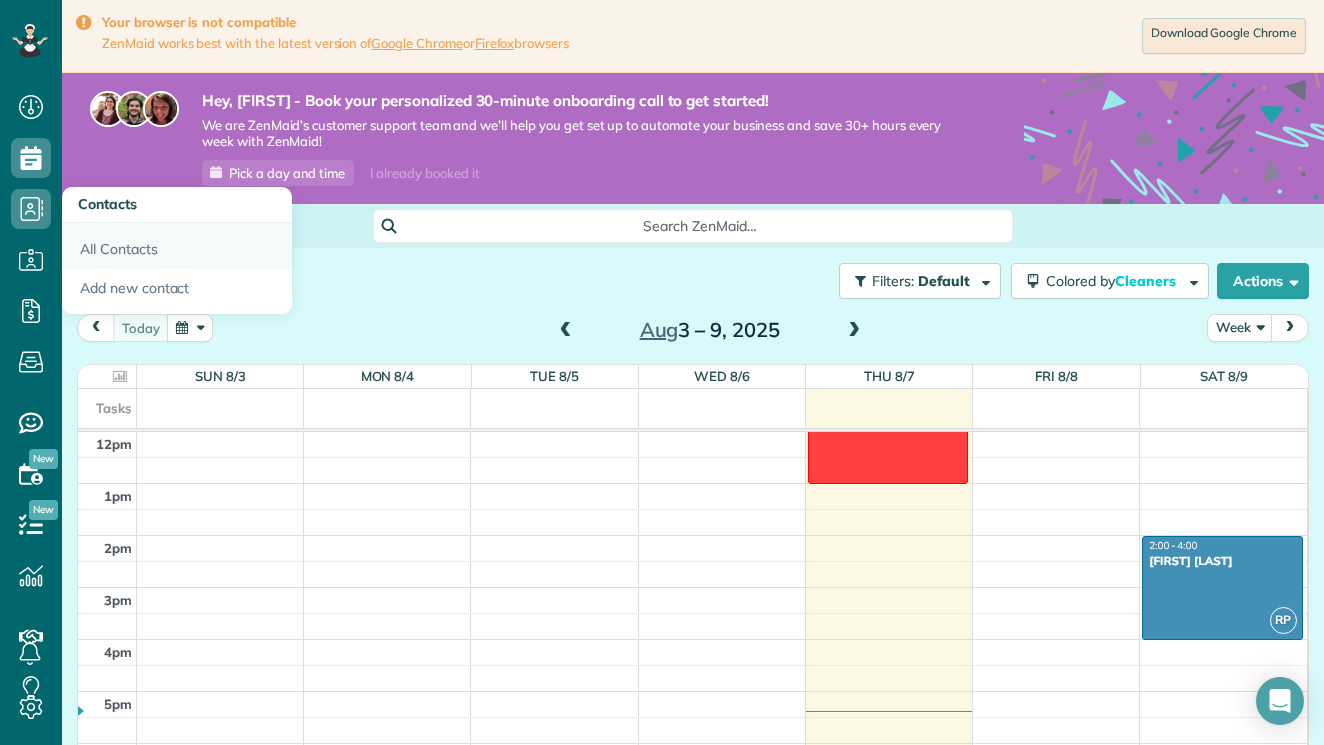 click on "All Contacts" at bounding box center (177, 246) 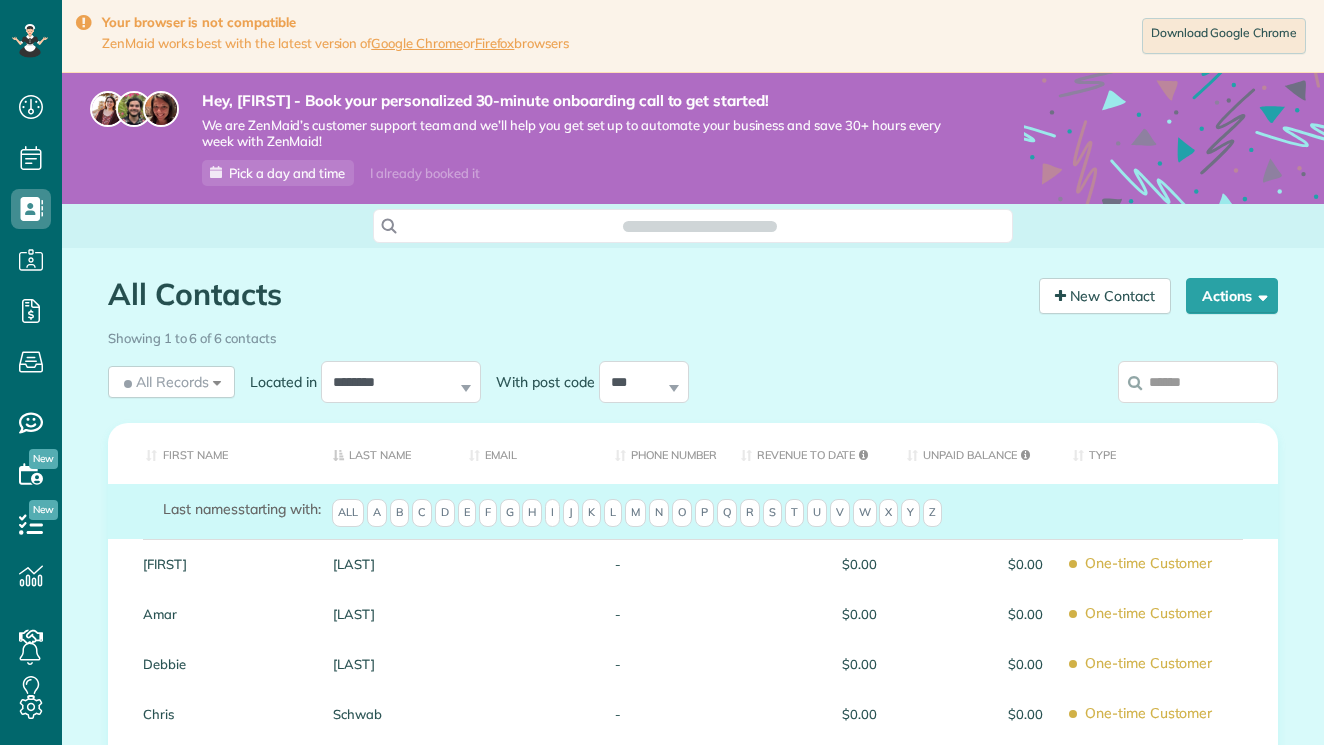 scroll, scrollTop: 0, scrollLeft: 0, axis: both 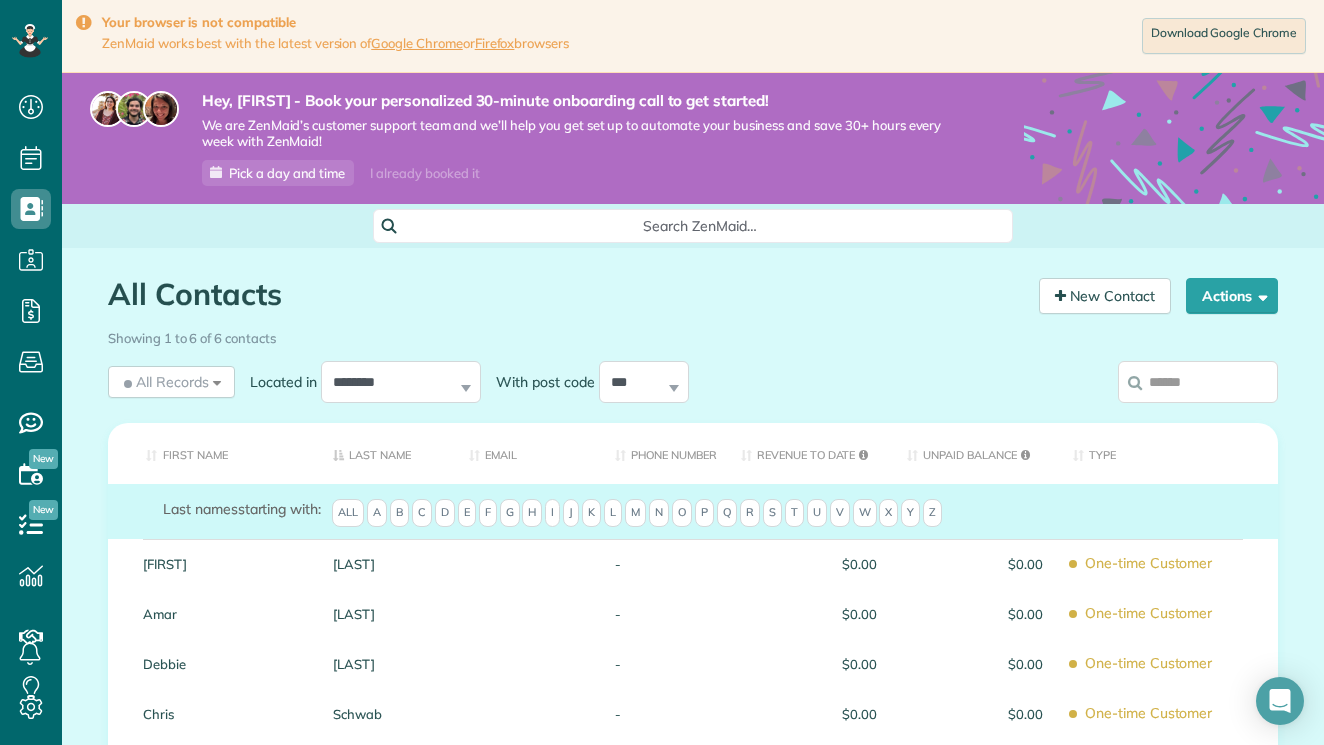 click on "**********" at bounding box center [543, 382] 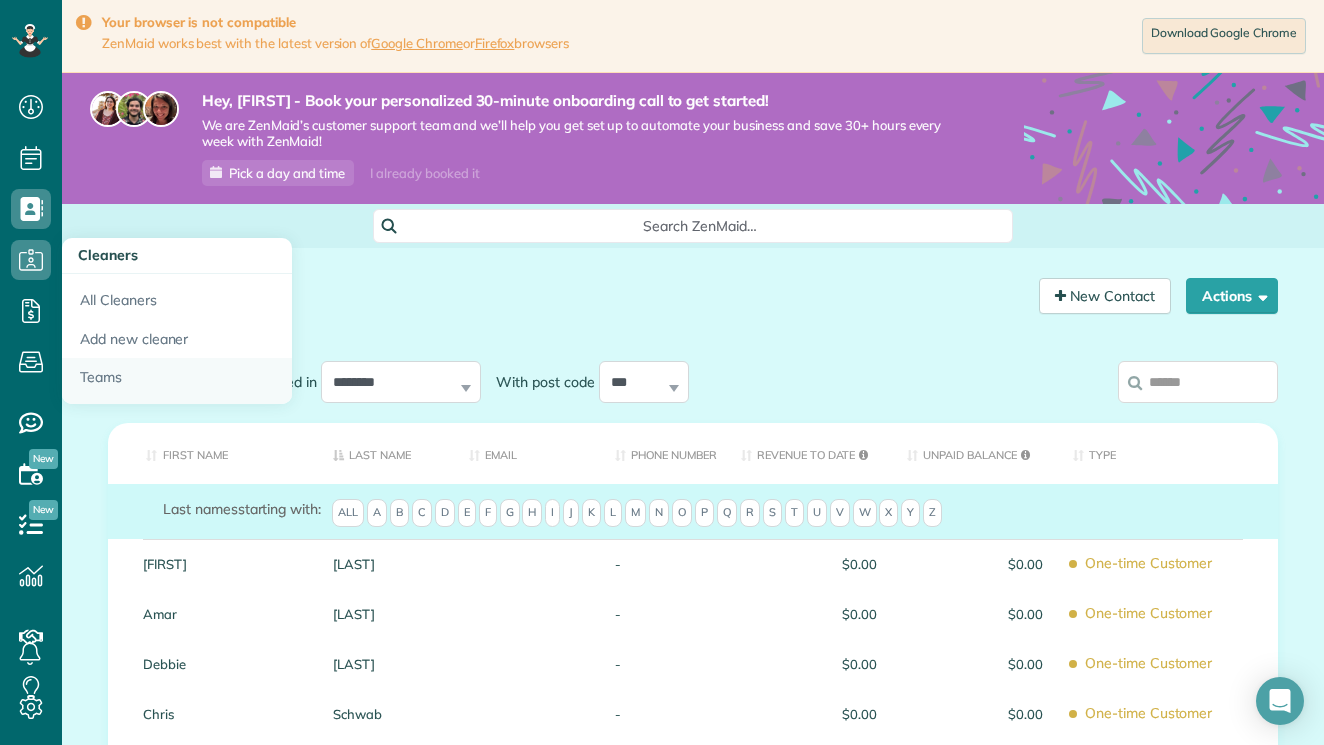 click on "Teams" at bounding box center [177, 381] 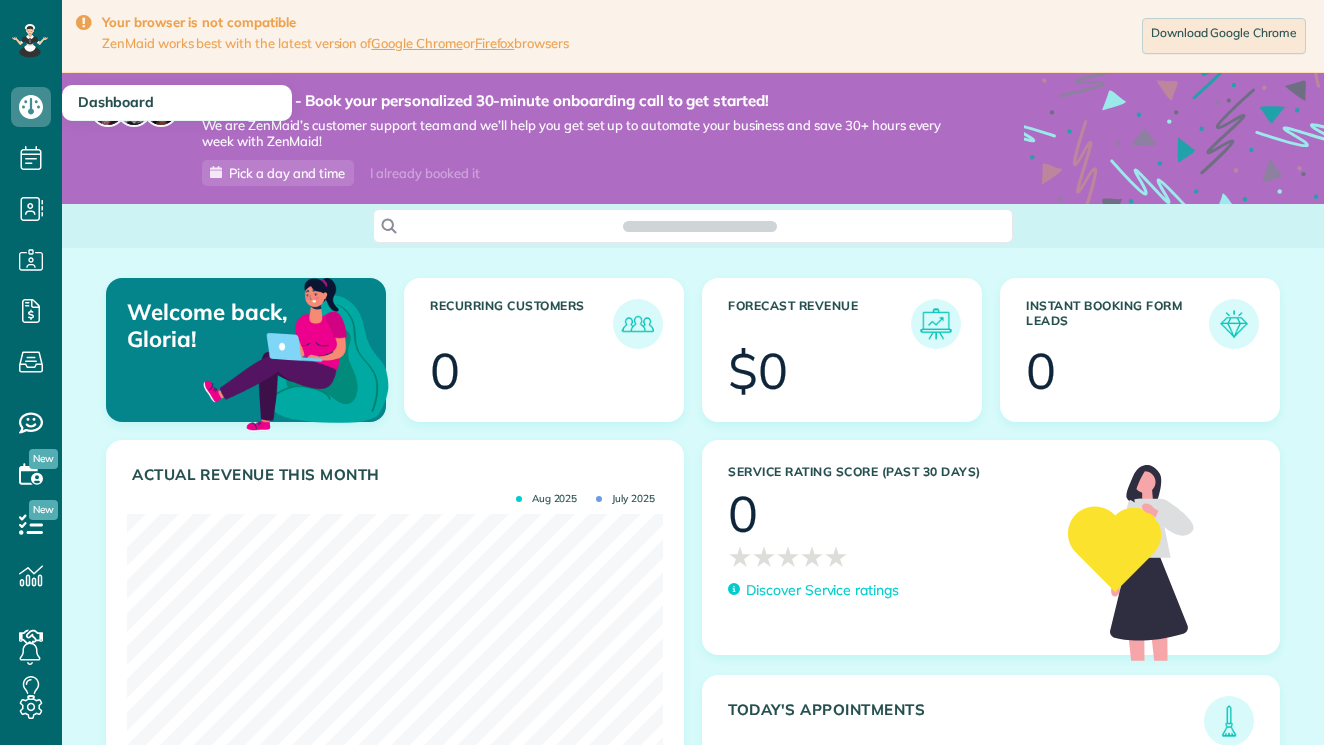 scroll, scrollTop: 0, scrollLeft: 0, axis: both 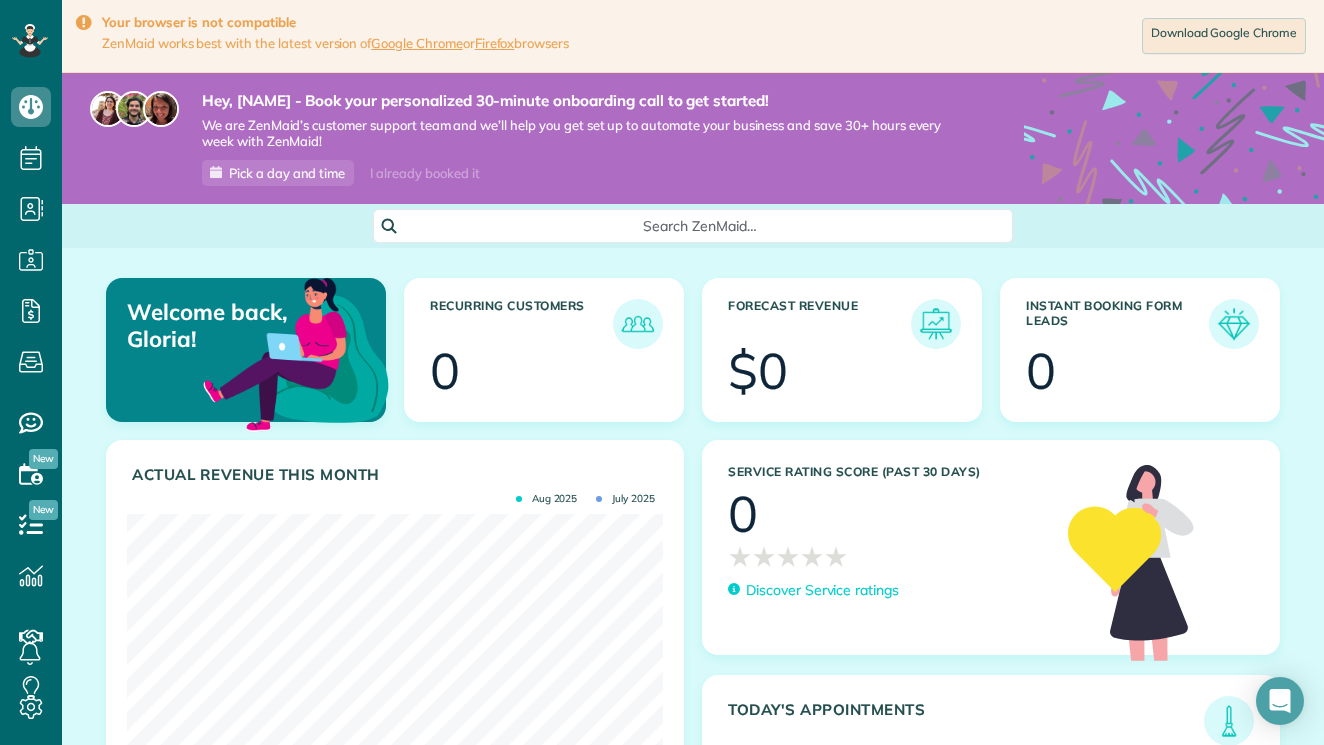click at bounding box center (1234, 324) 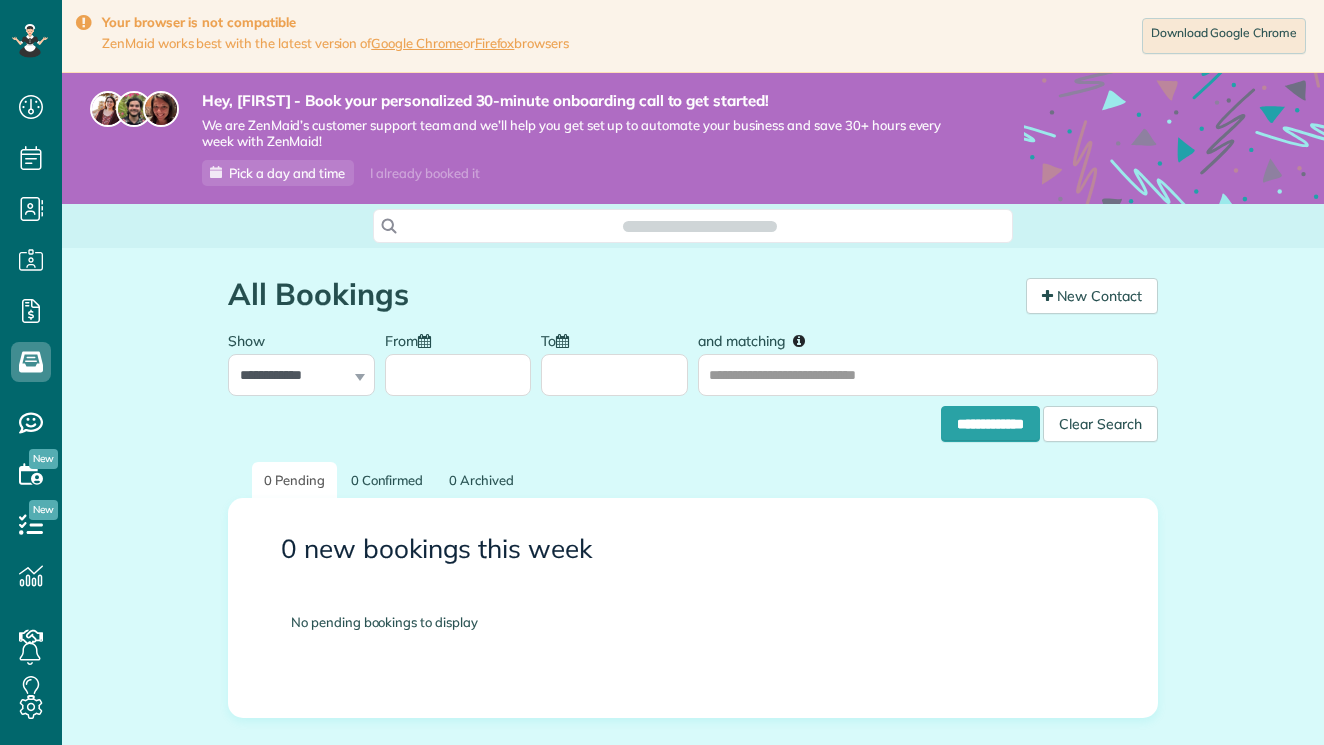 scroll, scrollTop: 0, scrollLeft: 0, axis: both 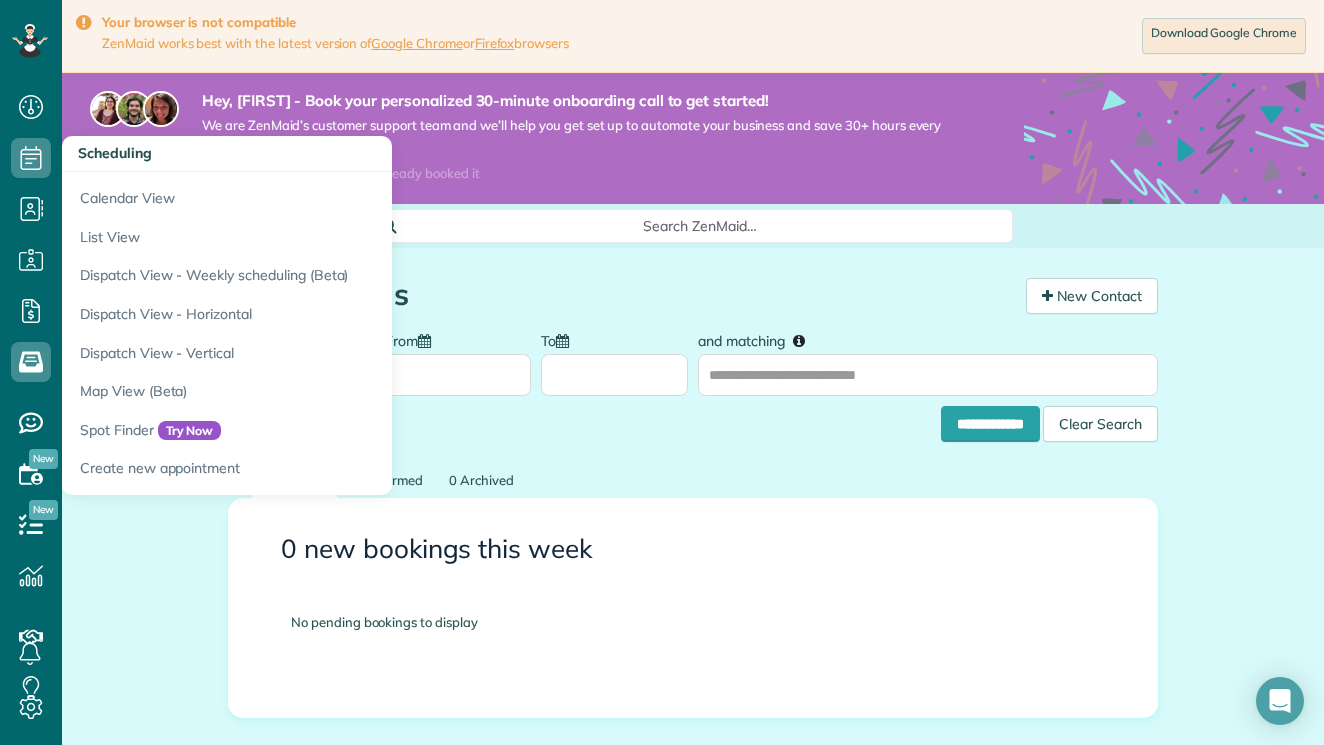 click 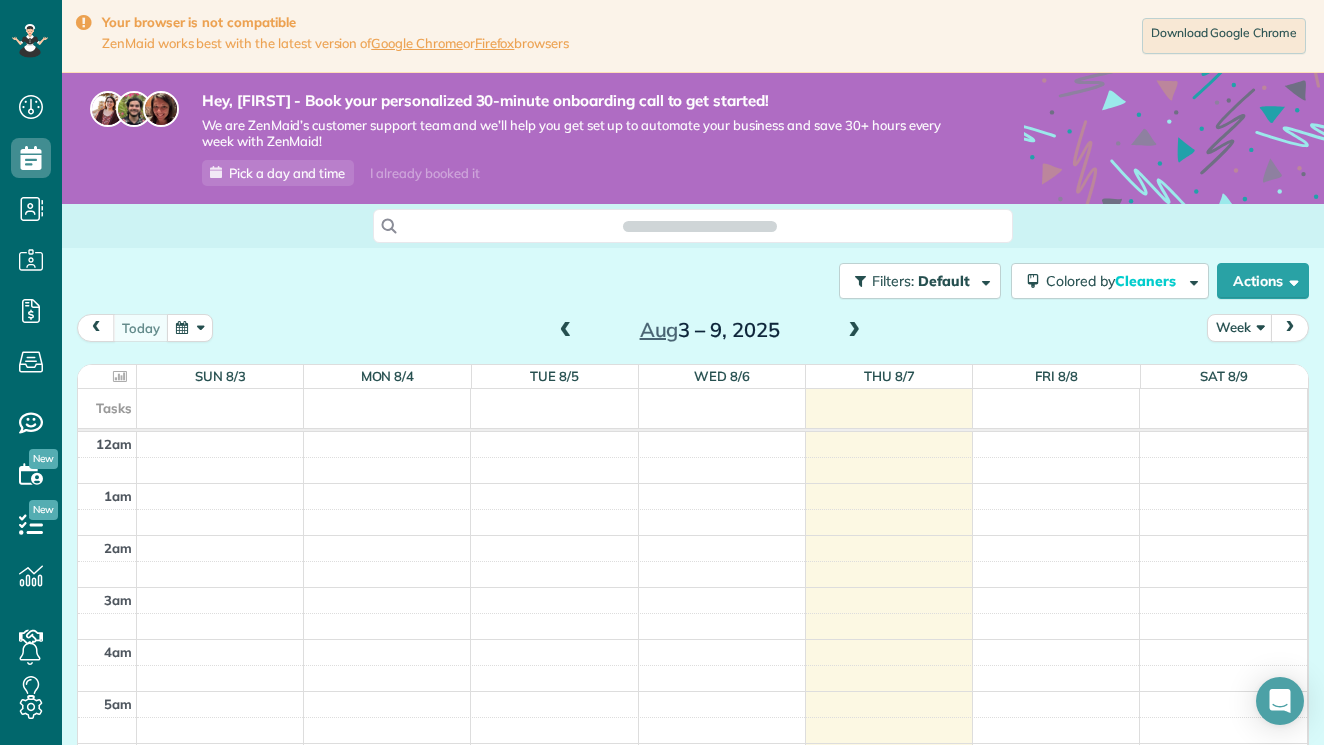 scroll, scrollTop: 0, scrollLeft: 0, axis: both 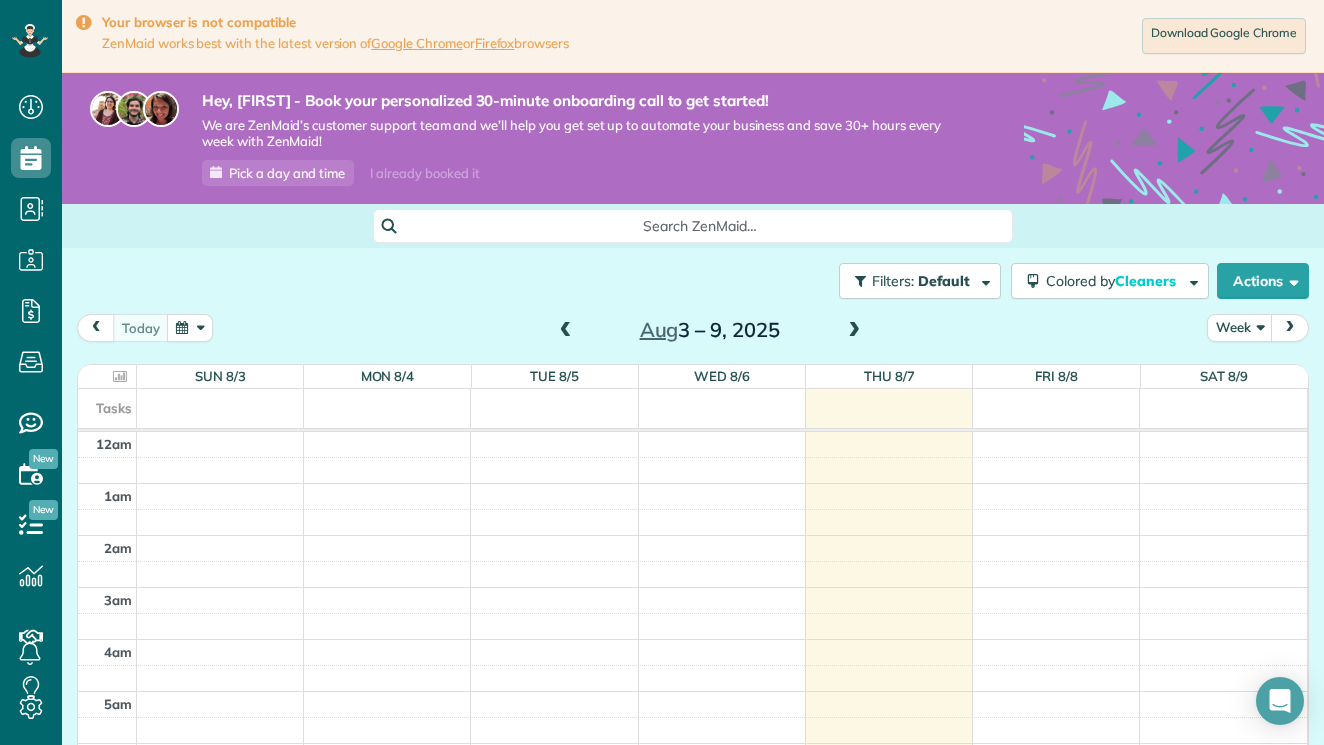 click on "today   Week Aug  3 – 9, 2025" at bounding box center (693, 332) 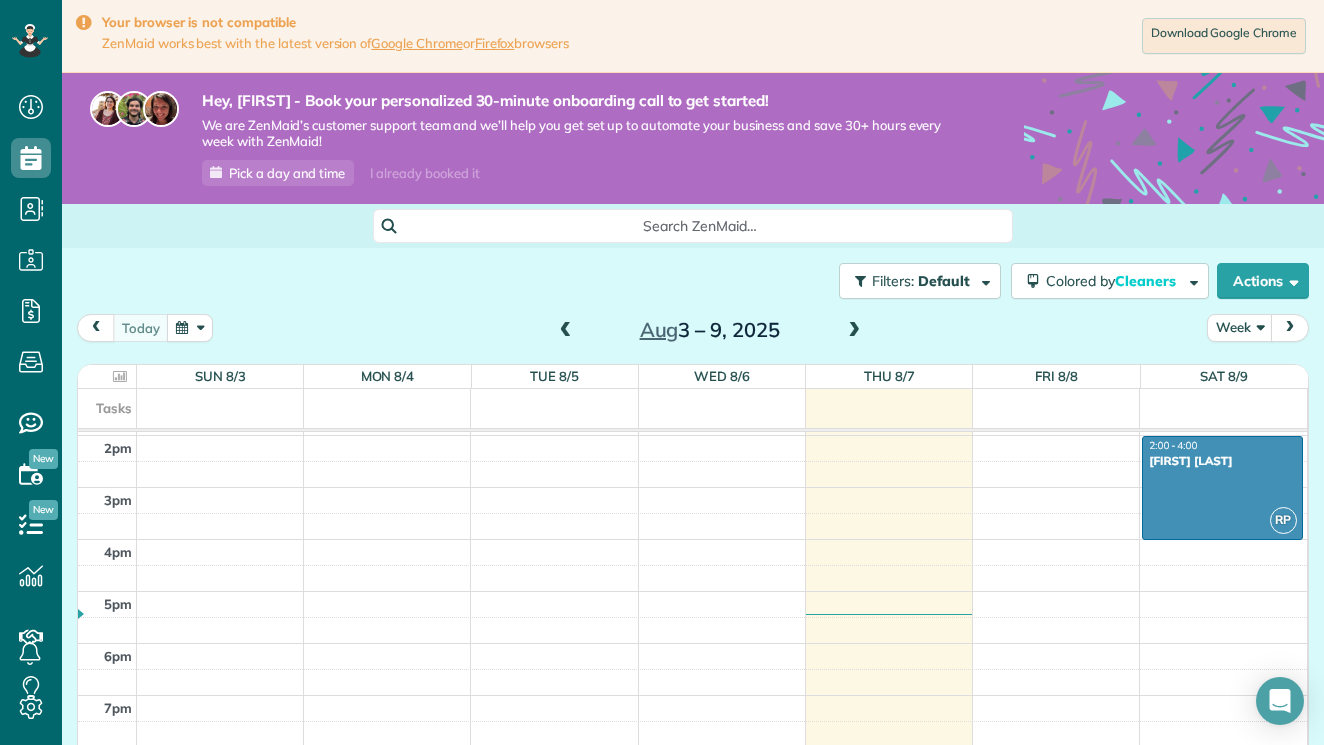 click on "today   Week Aug  3 – 9, 2025" at bounding box center [693, 332] 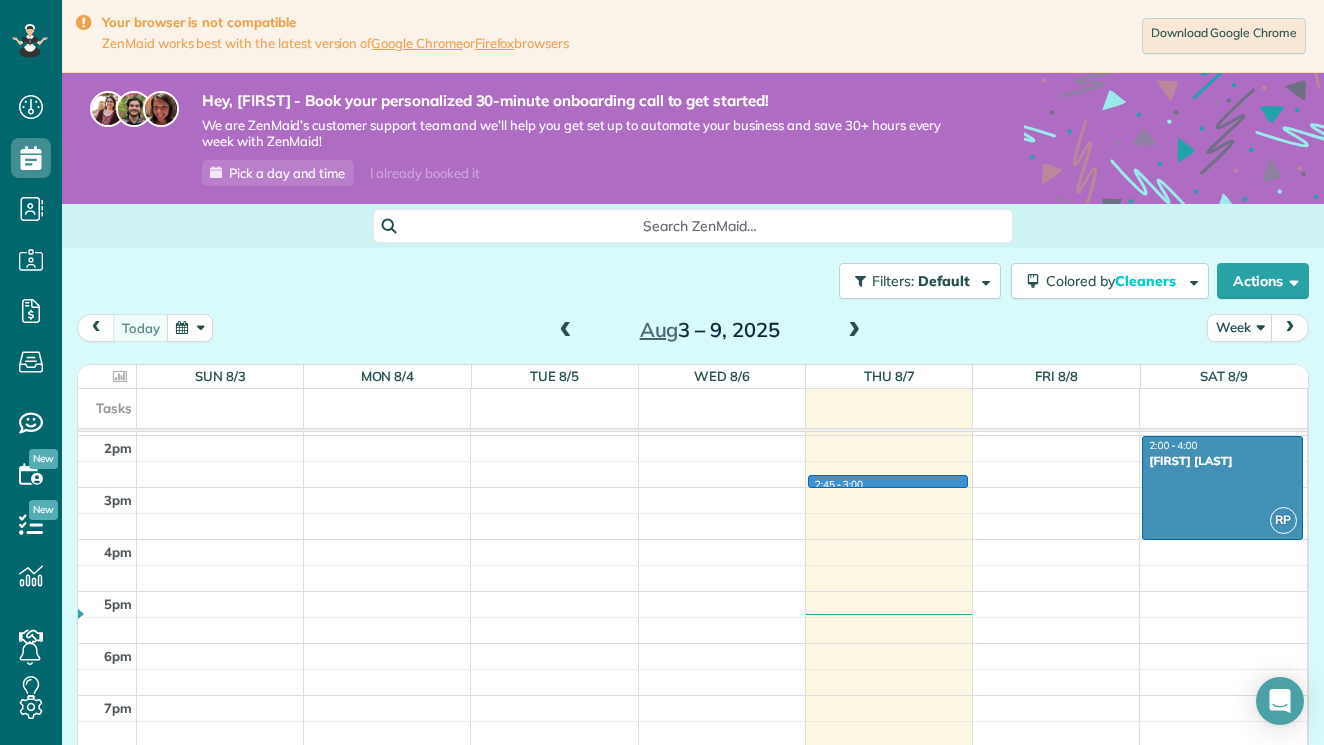 click on "12am 1am 2am 3am 4am 5am 6am 7am 8am 9am 10am 11am 12pm 1pm 2pm 3pm 4pm 5pm 6pm 7pm 8pm 9pm 10pm 11pm 8:00 - 9:30 [FIRST] [LAST] - Example Appointment [NUMBER] [STREET] [CITY], [STATE] [ZIP] 9:00 - 11:30 [FIRST] [LAST] - Example Appointment [NUMBER] [STREET] [CITY], [STATE] [ZIP] 8:30 - 10:30 [FIRST] [LAST] - Example Appointment [NUMBER] [STREET] [CITY], [STATE] [ZIP] 2:45 - 3:00 10:00 - 1:00 [FIRST] [LAST] - Example Appointment [NUMBER] [STREET] [CITY], [STATE] [ZIP] GP 8:00 - 10:00 [FIRST] [LAST] - Example Appointment [NUMBER] [STREET] [CITY], [STATE] [ZIP] RP 2:00 - 4:00 [FIRST] [LAST] [NUMBER] [STREET] [CITY], [STATE] [ZIP]" at bounding box center (692, 331) 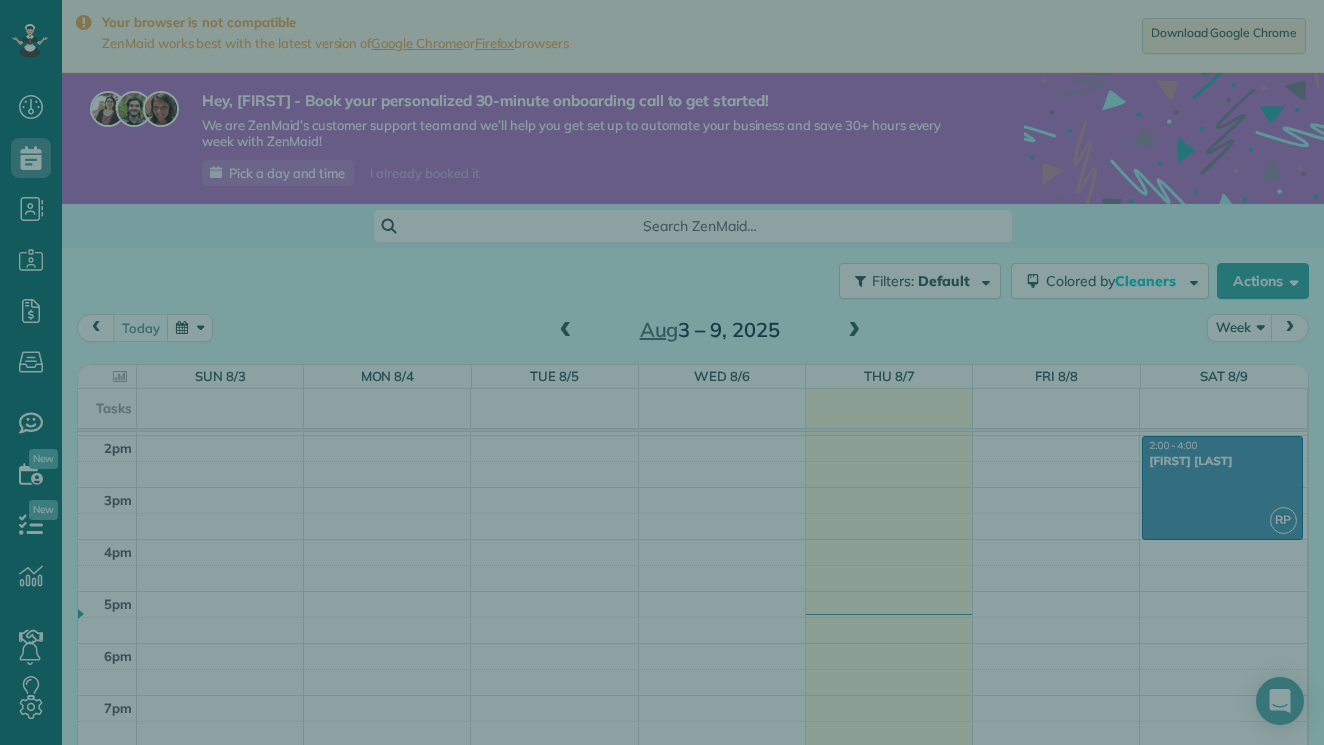 click at bounding box center [662, 372] 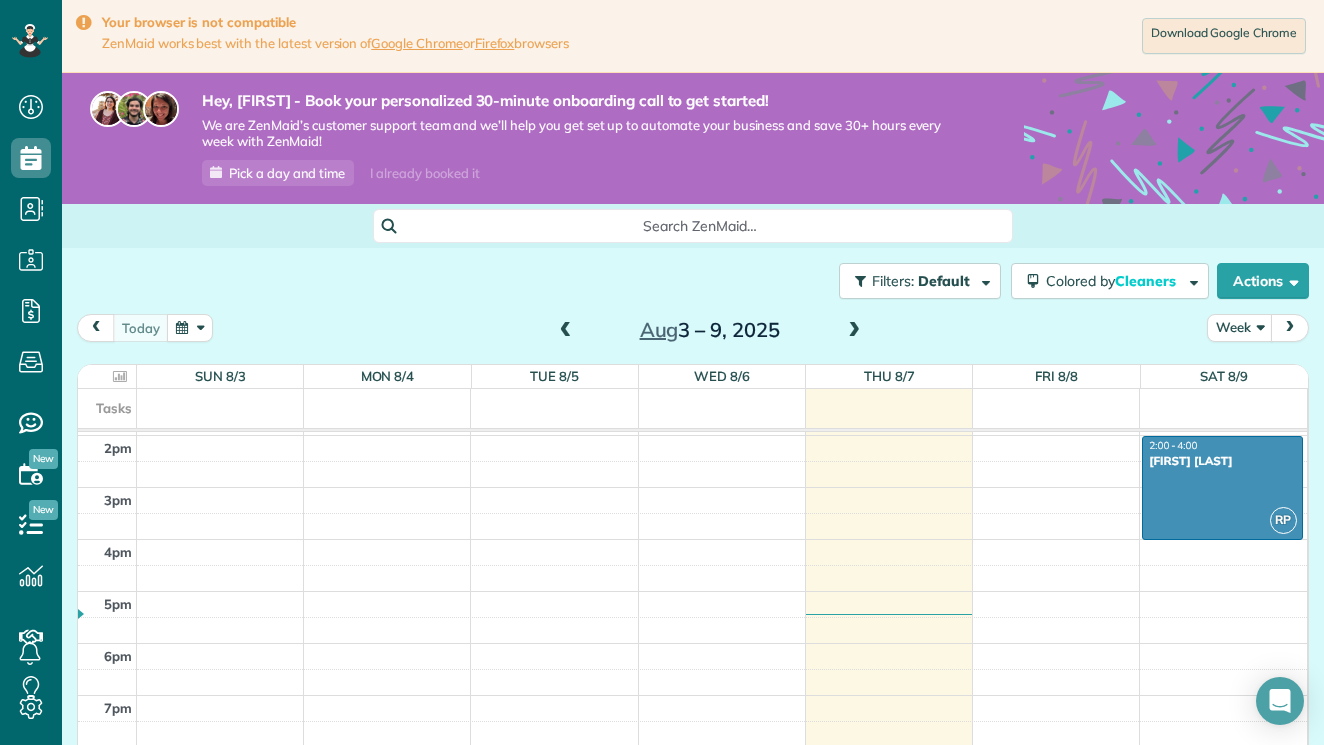 scroll, scrollTop: 745, scrollLeft: 62, axis: both 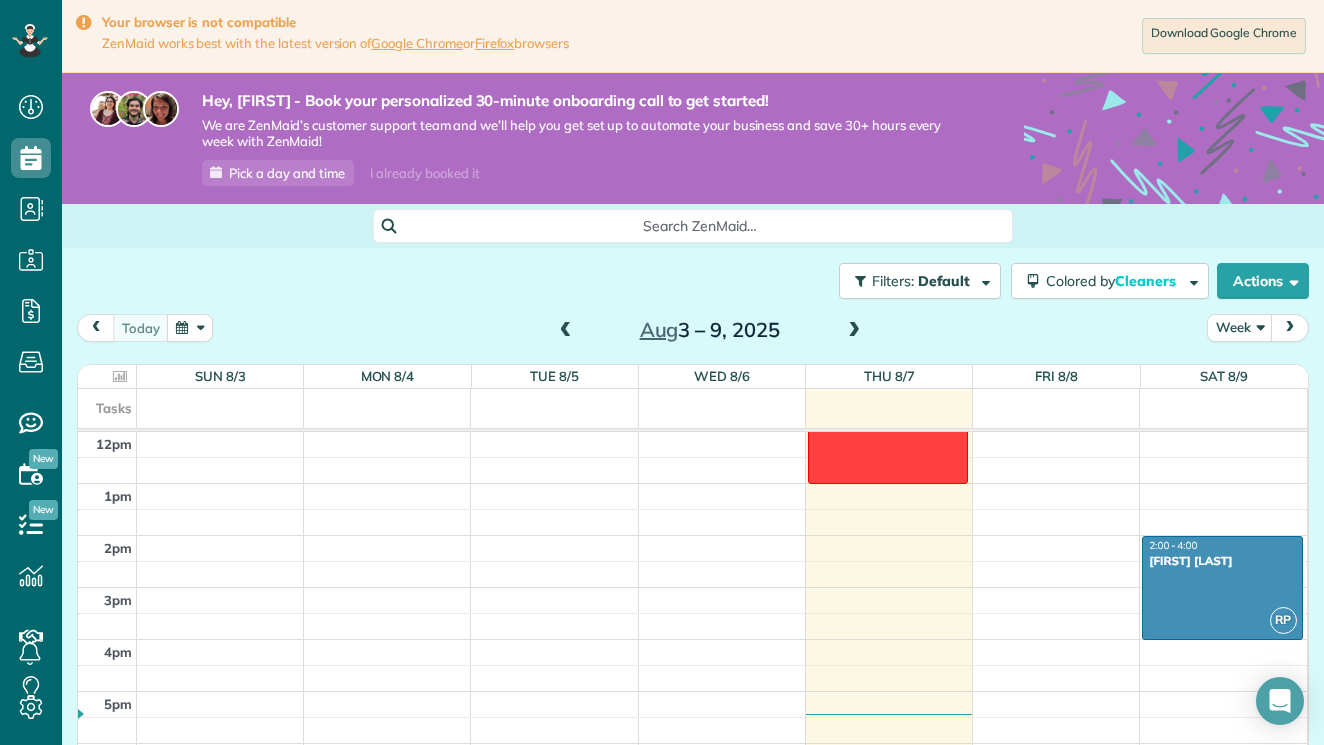 click on "12am 1am 2am 3am 4am 5am 6am 7am 8am 9am 10am 11am 12pm 1pm 2pm 3pm 4pm 5pm 6pm 7pm 8pm 9pm 10pm 11pm 8:00 - 9:30 [FIRST] [LAST] - Example Appointment [NUMBER] [STREET] [CITY], [STATE] [ZIP] 9:00 - 11:30 [FIRST] [LAST] - Example Appointment [NUMBER] [STREET] [CITY], [STATE] [ZIP] 8:30 - 10:30 [FIRST] [LAST] - Example Appointment [NUMBER] [STREET] [CITY], [STATE] [ZIP] 10:00 - 1:00 [FIRST] [LAST] - Example Appointment [NUMBER] [STREET] [CITY], [STATE] [ZIP] GP 8:00 - 10:00 [FIRST] [LAST] - Example Appointment [NUMBER] [STREET] [CITY], [STATE] [ZIP] RP 2:00 - 4:00 [FIRST] [LAST] [NUMBER] [STREET] [CITY], [STATE] [ZIP]" at bounding box center [692, 431] 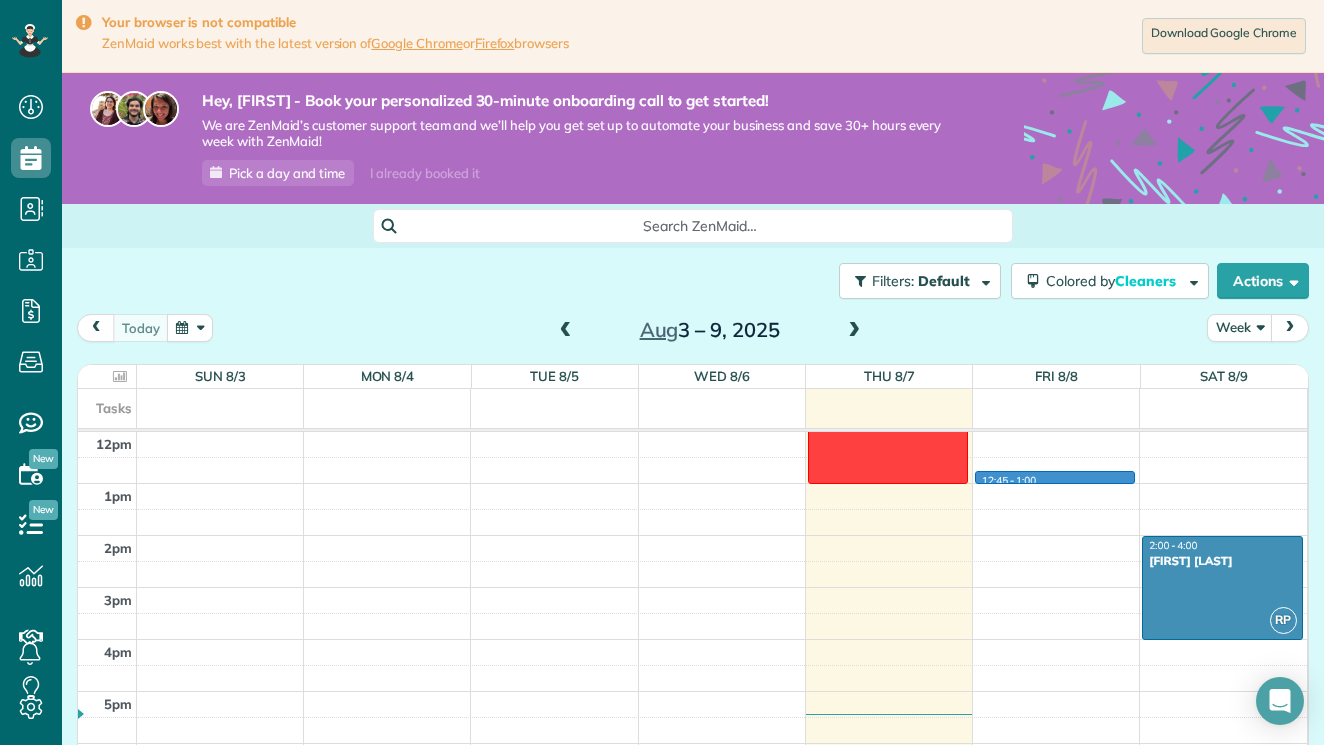 scroll, scrollTop: 524, scrollLeft: 0, axis: vertical 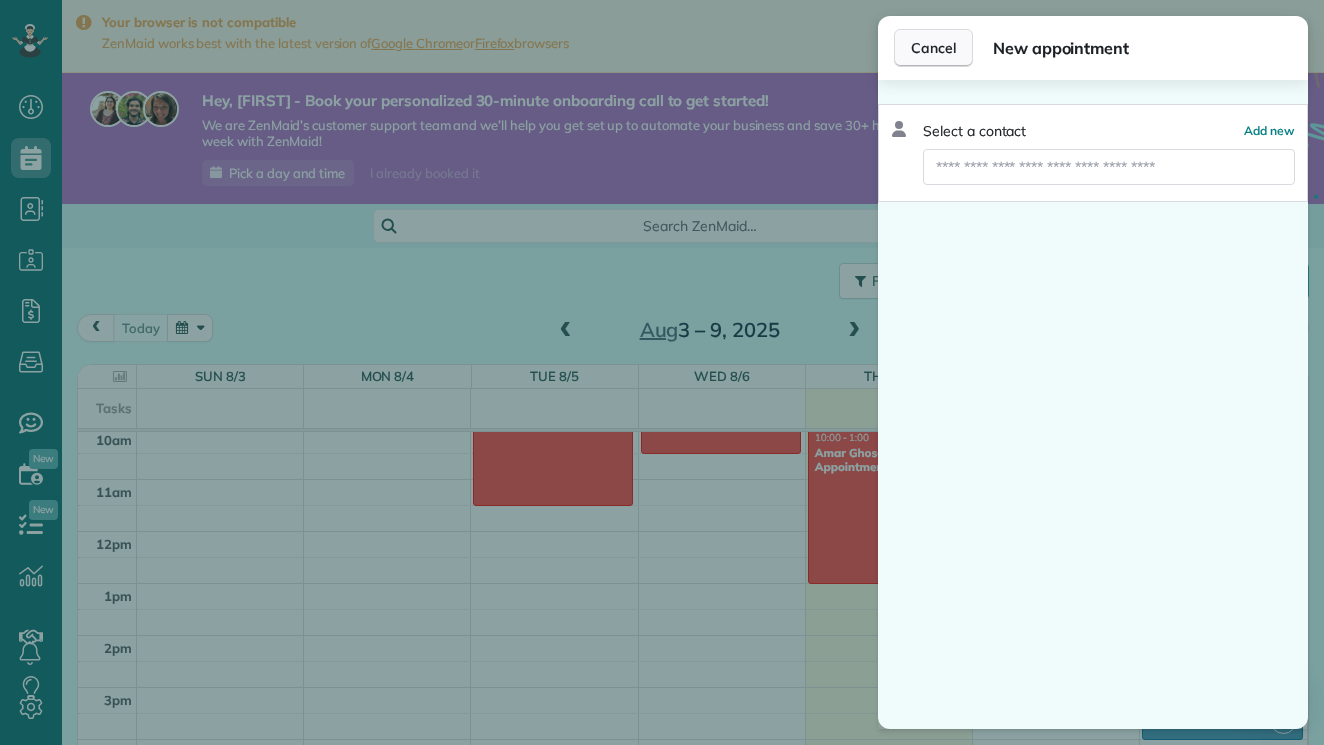 click on "Cancel" at bounding box center [933, 48] 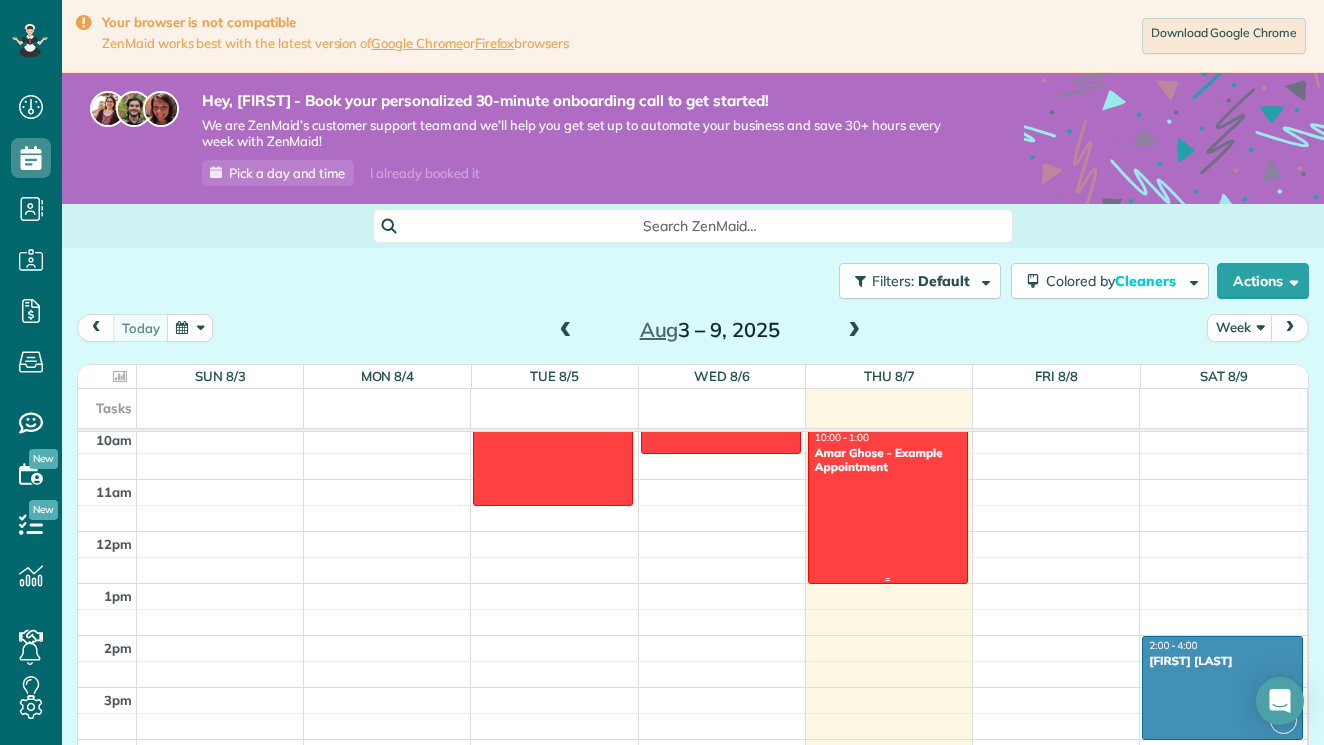 click at bounding box center [888, 506] 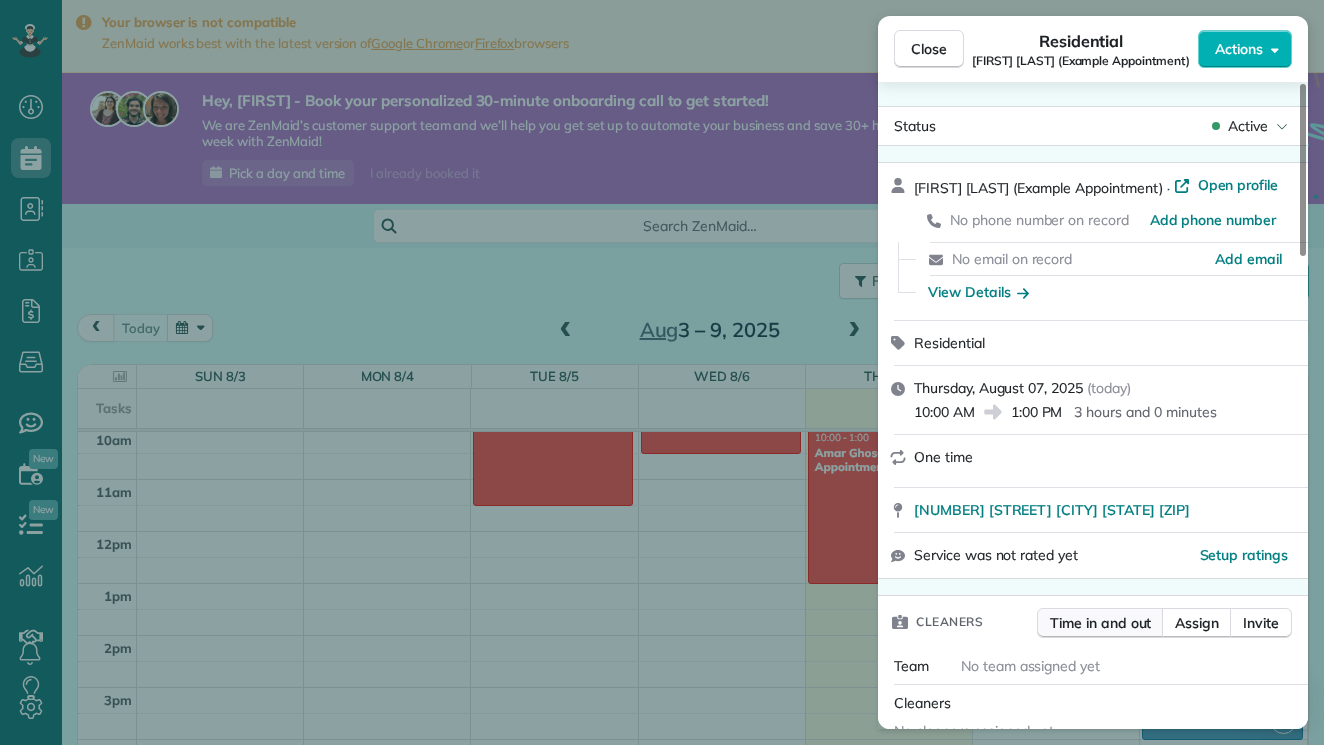 drag, startPoint x: 1100, startPoint y: 663, endPoint x: 1084, endPoint y: 609, distance: 56.32051 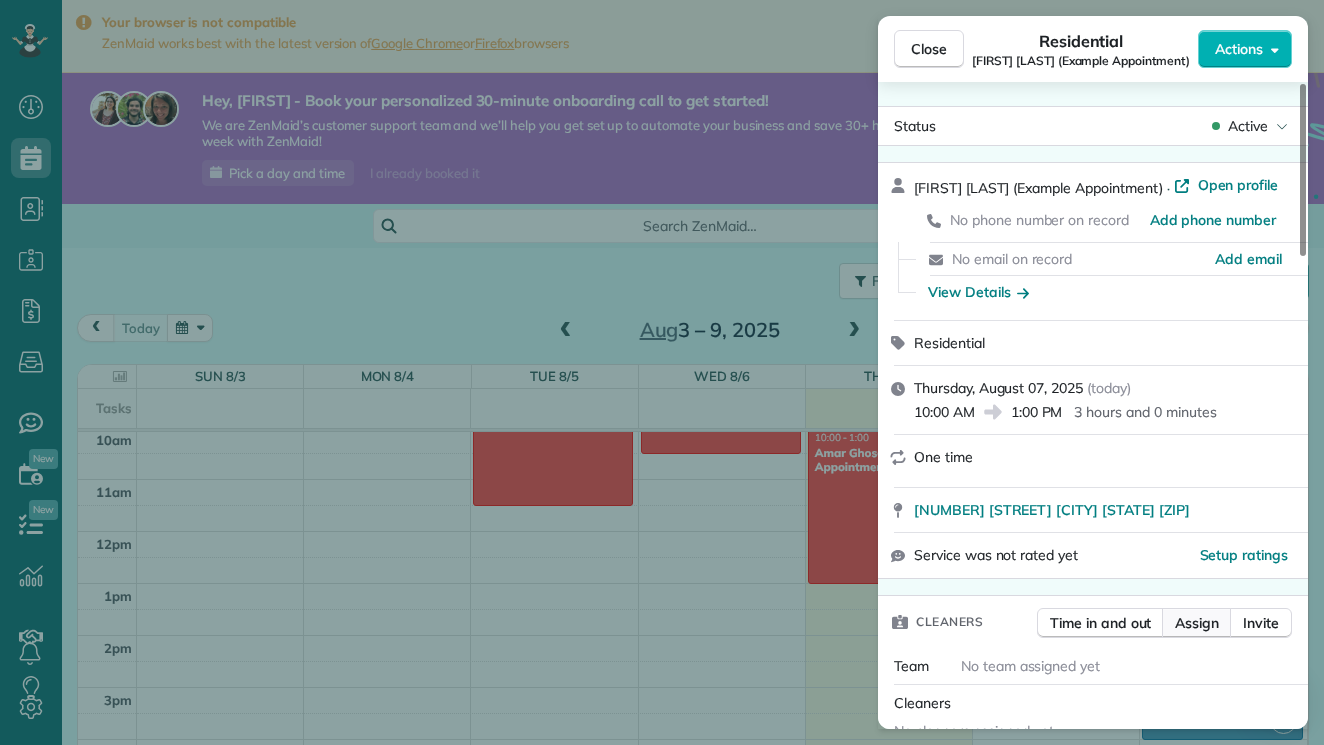 click on "Assign" at bounding box center (1197, 623) 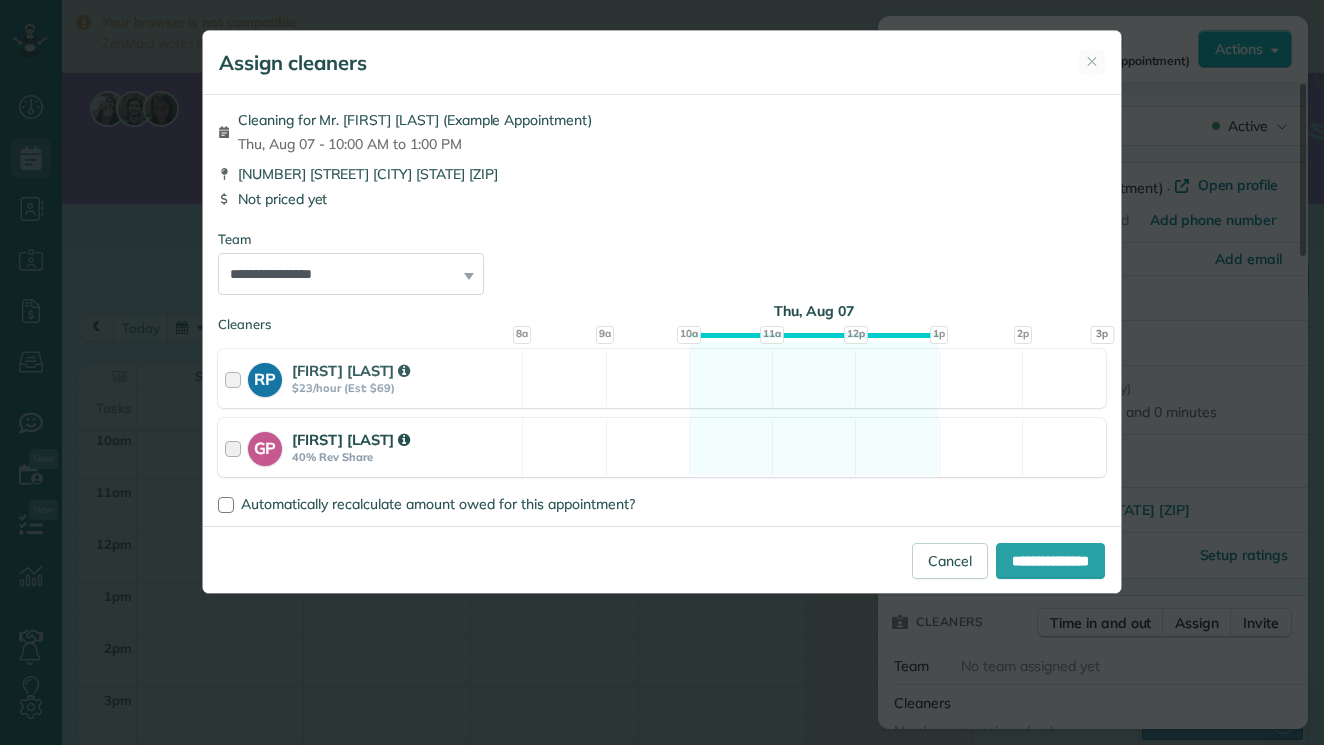 click at bounding box center [236, 447] 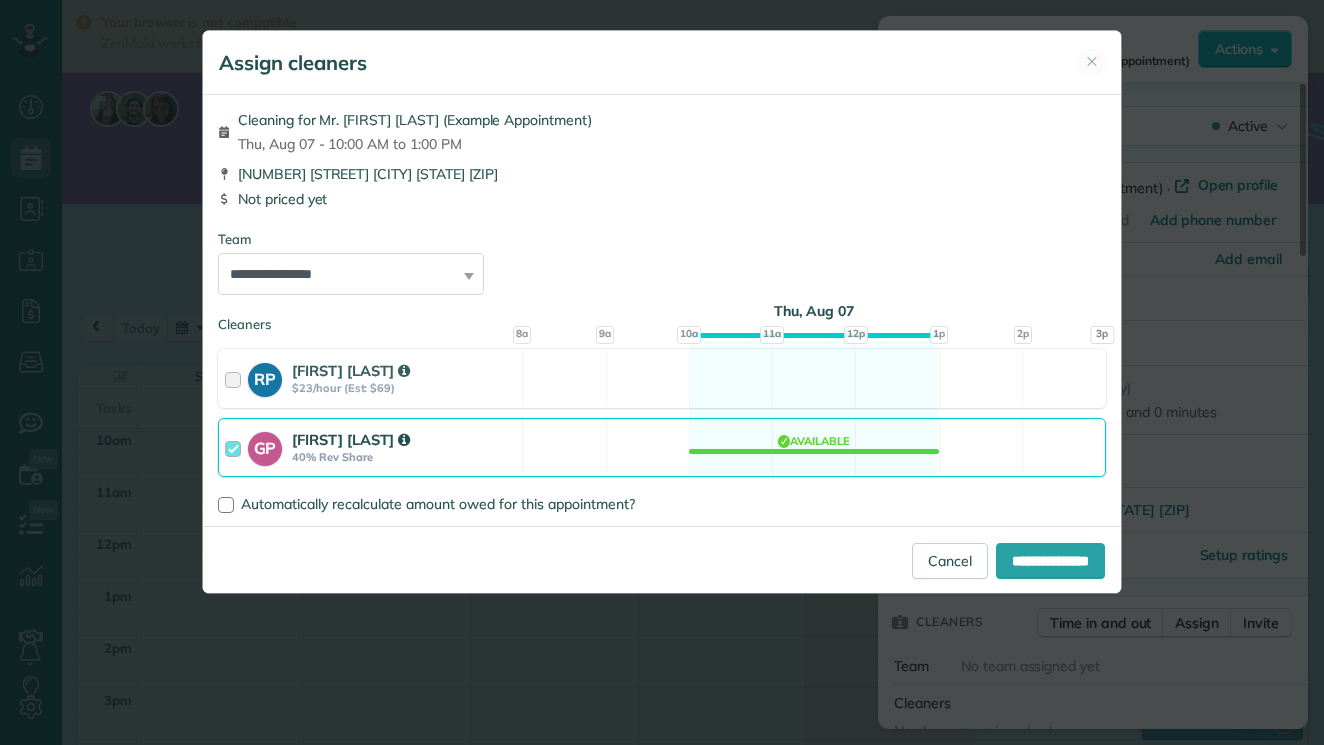 click at bounding box center [236, 447] 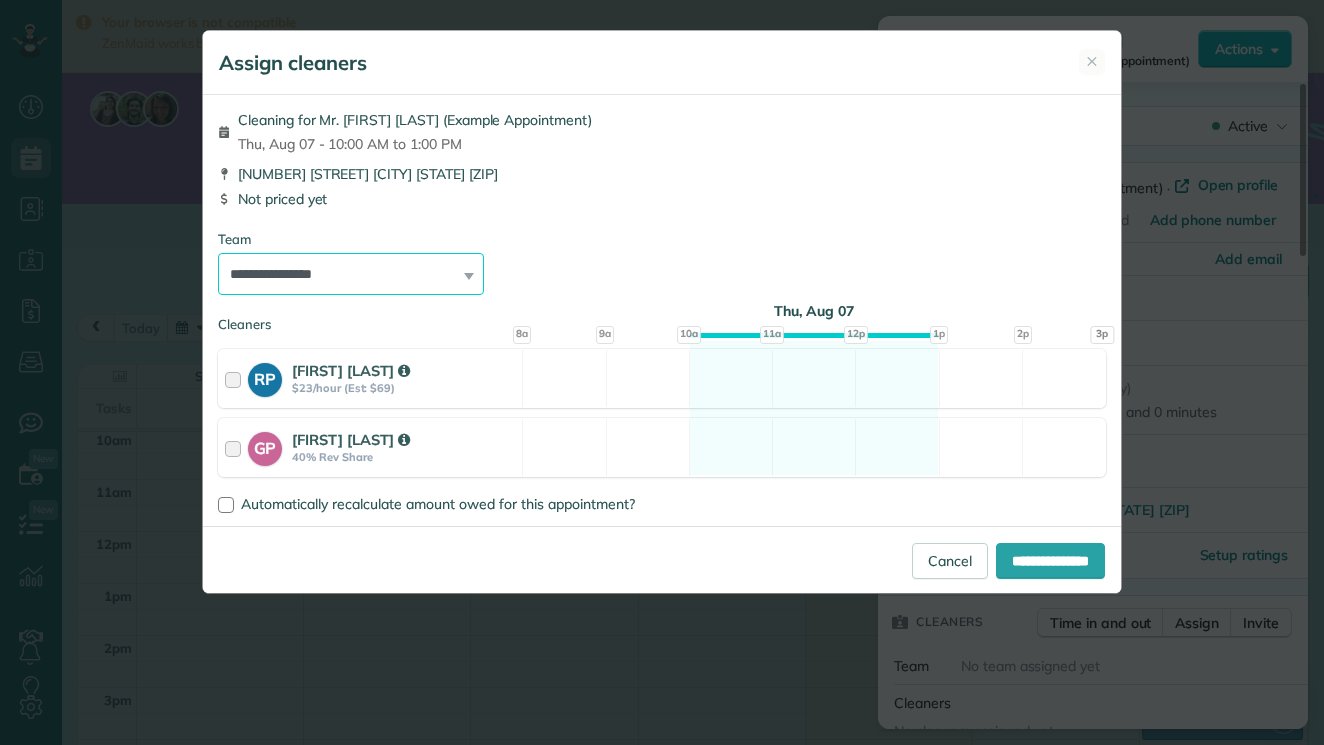 select on "*****" 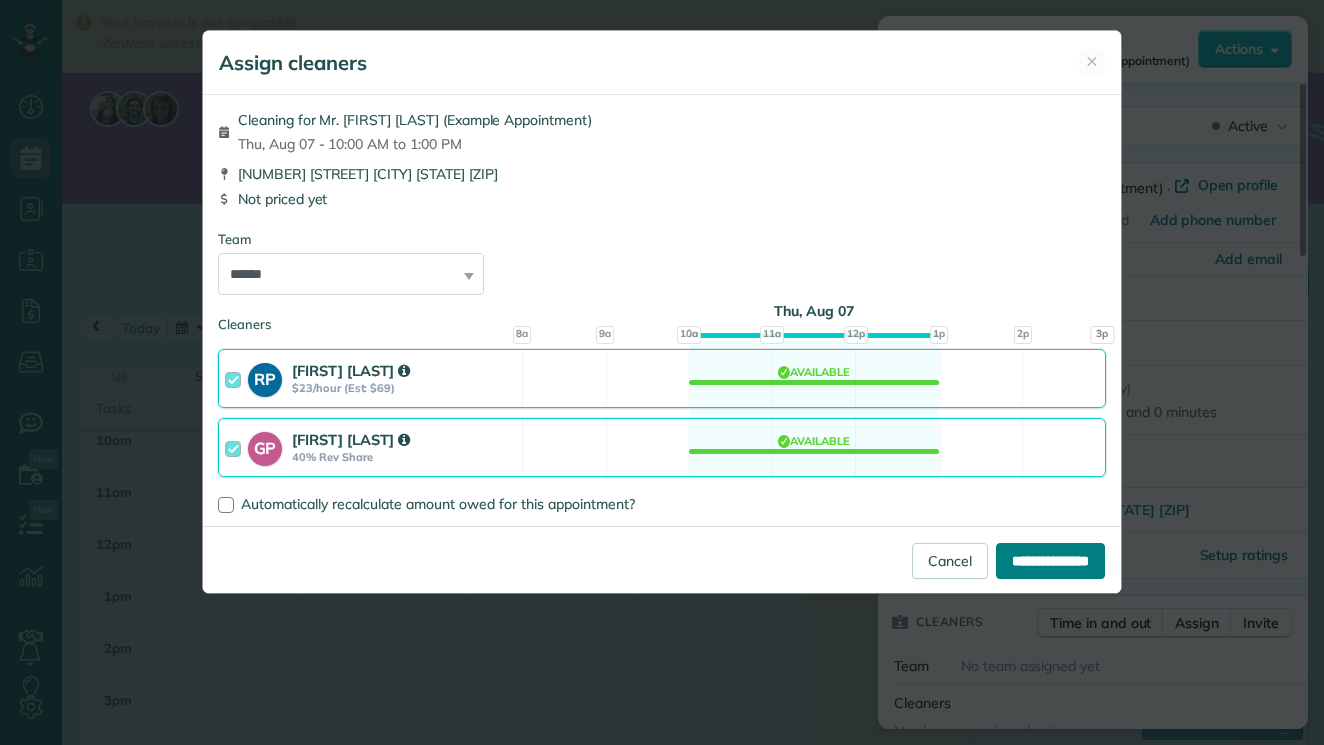 click on "**********" at bounding box center (1050, 561) 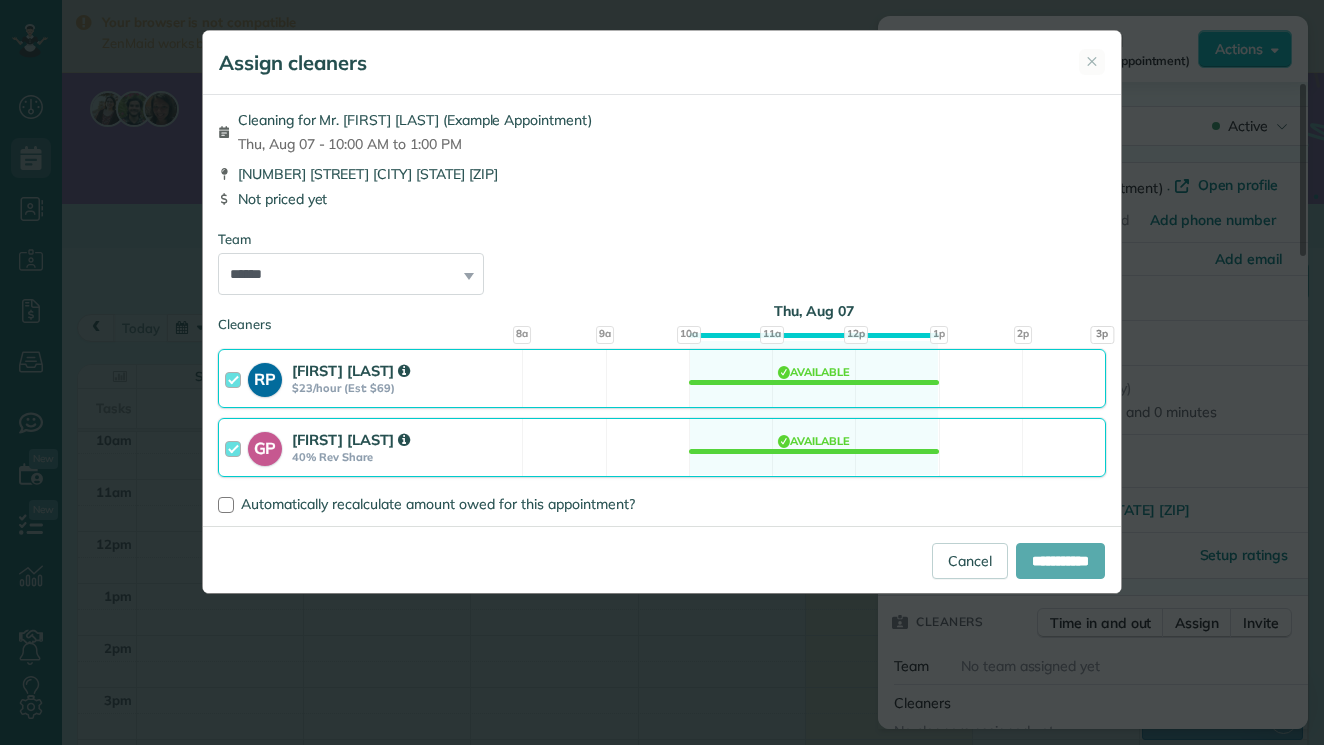 type on "**********" 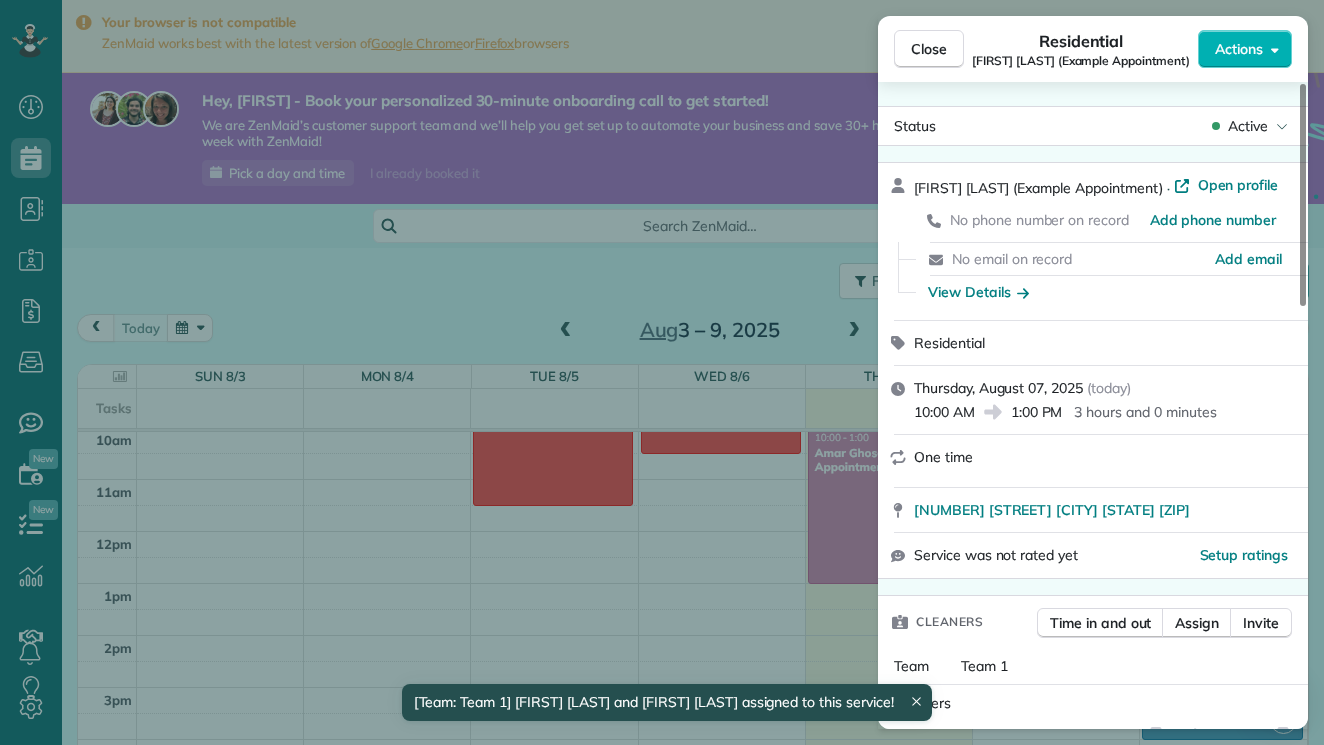 scroll, scrollTop: 524, scrollLeft: 0, axis: vertical 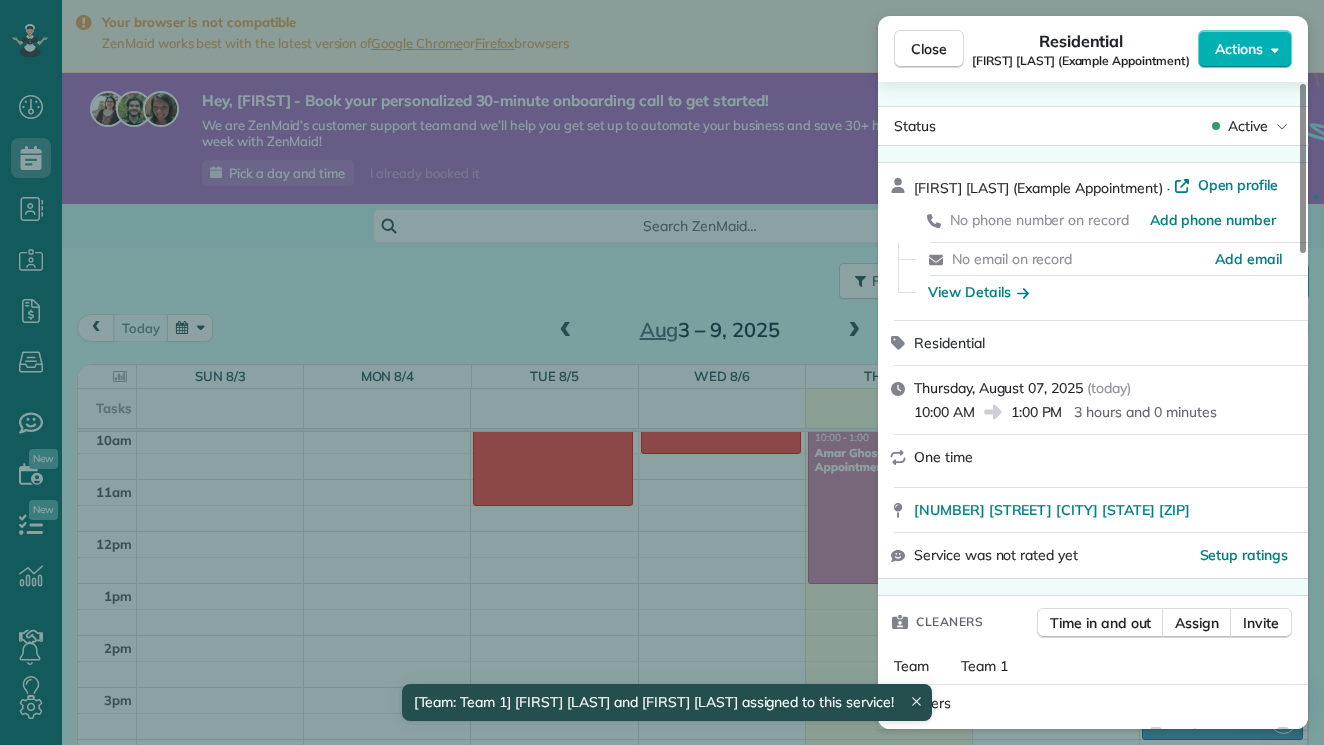 click at bounding box center [1109, 320] 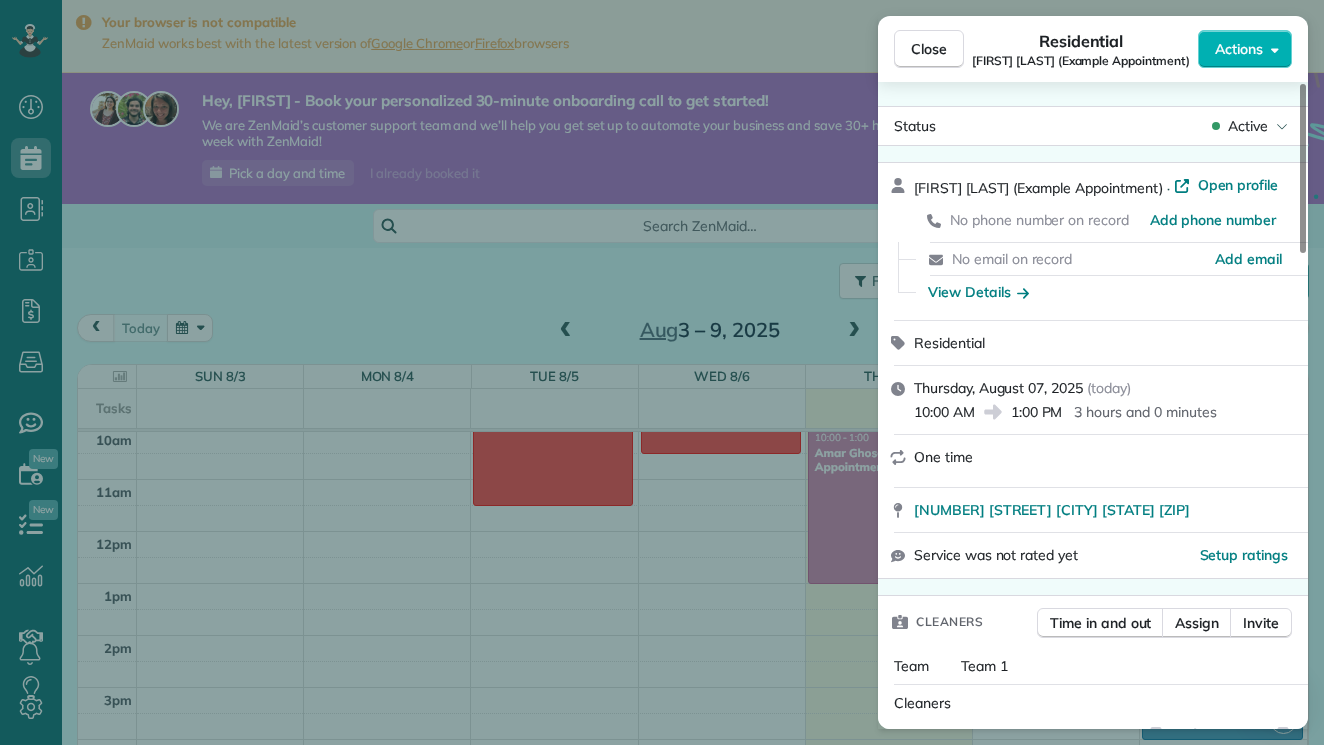 click on "Close Residential [FIRST] [LAST] (Example Appointment) Actions Status Active [FIRST] [LAST] (Example Appointment) · Open profile No phone number on record Add phone number No email on record Add email View Details Residential Thursday, August 07, 2025 ( today ) 10:00 AM 1:00 PM 3 hours and 0 minutes One time [NUMBER] [STREET] [CITY] [STATE] [ZIP] Service was not rated yet Setup ratings Cleaners Time in and out Assign Invite Team Team 1 Cleaners [FIRST] [LAST] 10:00 AM 1:00 PM [FIRST] [LAST] 10:00 AM 1:00 PM Checklist Try Now Keep this appointment up to your standards. Stay on top of every detail, keep your cleaners organised, and your client happy. Assign a checklist Watch a 5 min demo Billing Billing actions Service Add an item Overcharge $0.00 Discount $0.00 Coupon discount - Primary tax - Secondary tax - Total appointment price $0.00 Tips collected $0.00 Mark as paid Total including tip $0.00 Get paid online in no-time! Send an invoice and reward your cleaners with tips Charge customer credit card Work items Notes 1" at bounding box center (662, 372) 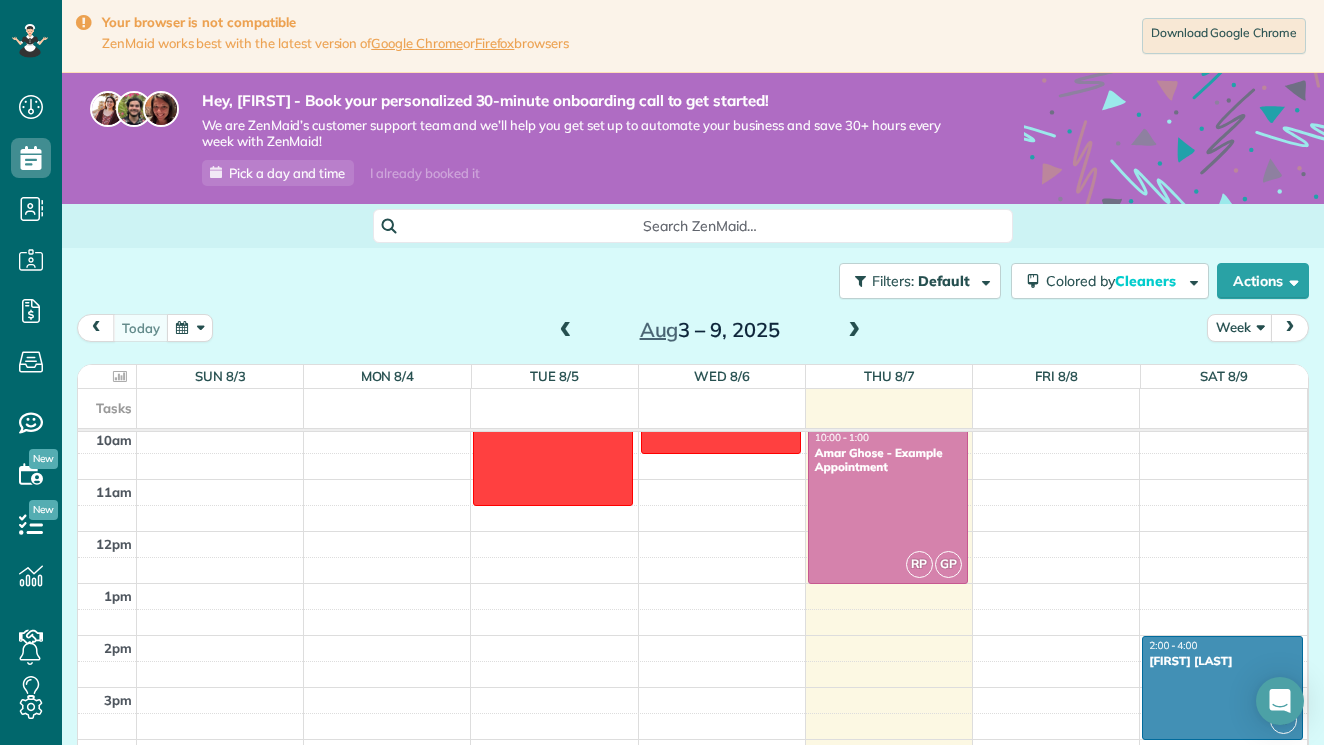 click on "Dashboard
Scheduling
Calendar View
List View
Dispatch View - Weekly scheduling (Beta)" at bounding box center (662, 372) 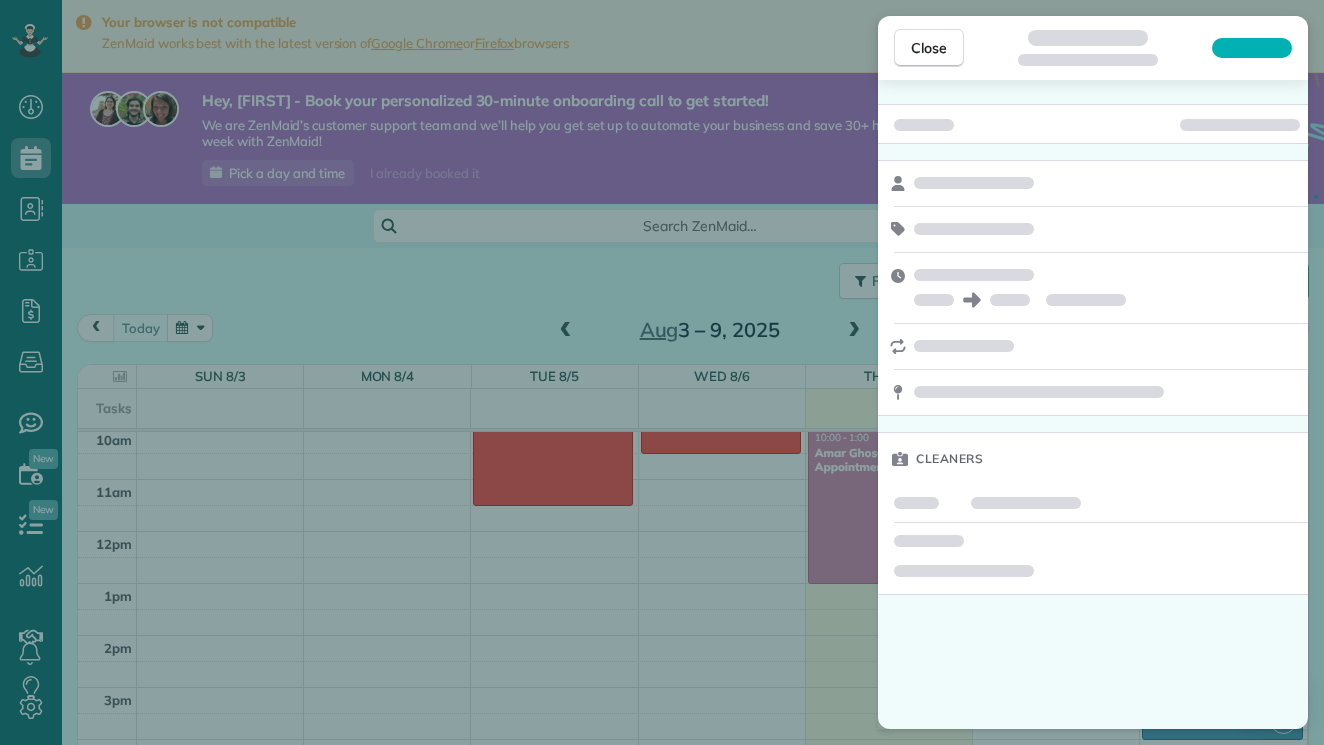 scroll, scrollTop: 424, scrollLeft: 0, axis: vertical 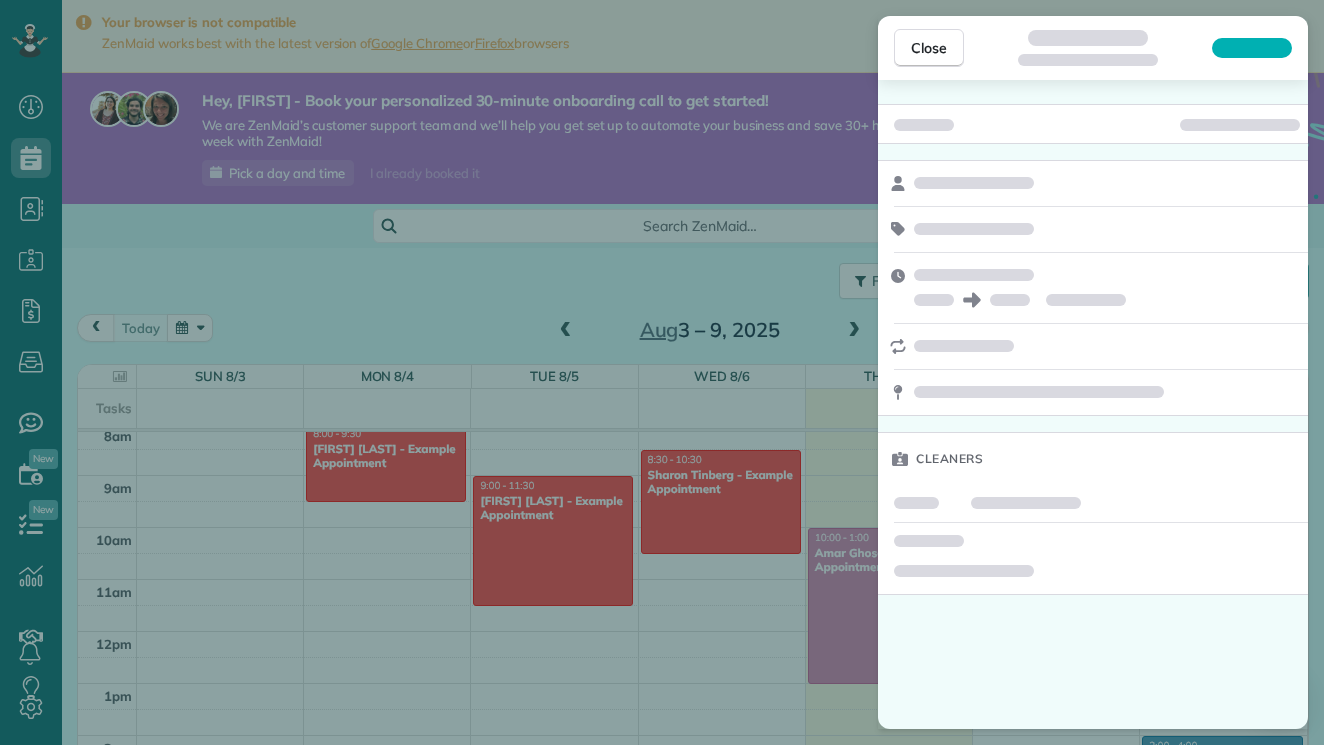 click on "Cleaners" at bounding box center (1093, 404) 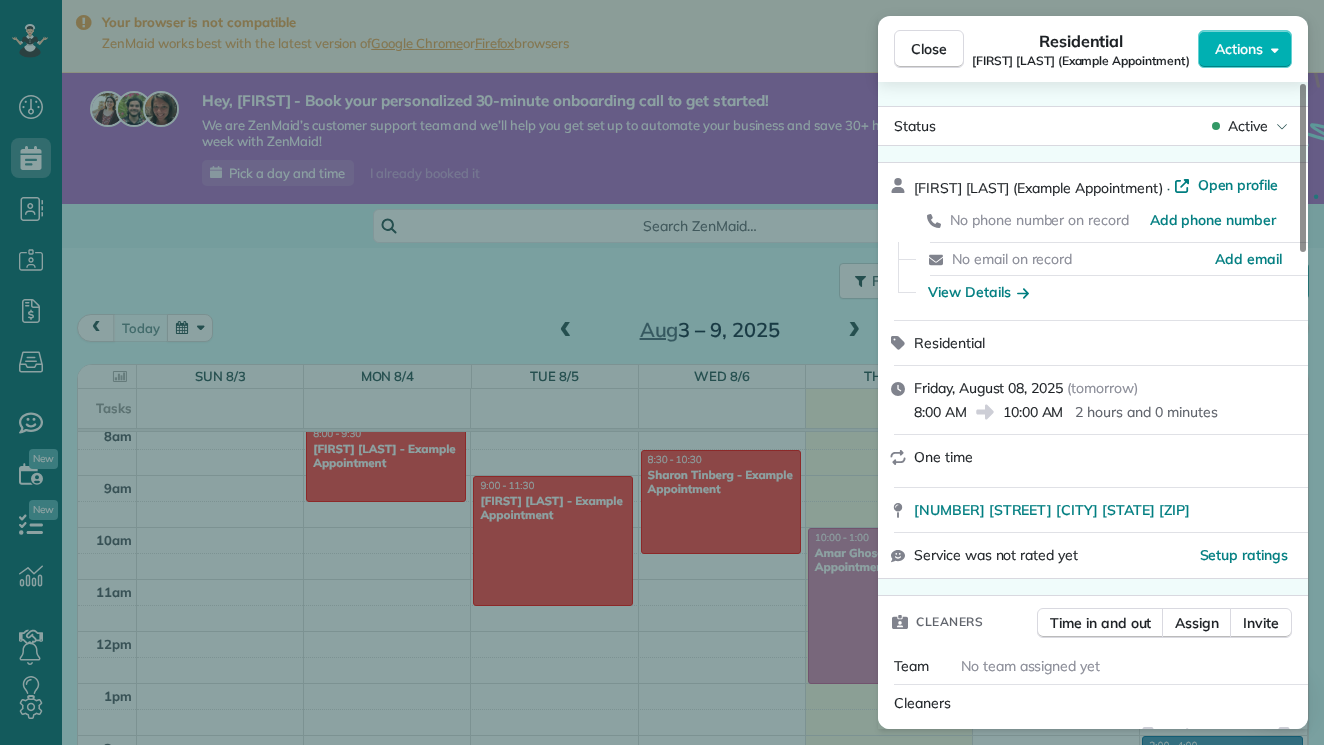 click on "Close Residential [FIRST] [LAST] (Example Appointment) Actions Status Active [FIRST] [LAST] (Example Appointment) · Open profile No phone number on record Add phone number No email on record Add email View Details Residential Friday, August 08, 2025 ( tomorrow ) 8:00 AM 10:00 AM 2 hours and 0 minutes One time [NUMBER] [STREET] [CITY] [STATE] [ZIP] Service was not rated yet Setup ratings Cleaners Time in and out Assign Invite Team No team assigned yet Cleaners [FIRST] [LAST] 8:00 AM 10:00 AM Checklist Try Now Keep this appointment up to your standards. Stay on top of every detail, keep your cleaners organised, and your client happy. Assign a checklist Watch a 5 min demo Billing Billing actions Service Add an item Overcharge $0.00 Discount $0.00 Coupon discount - Primary tax - Secondary tax - Total appointment price $0.00 Tips collected $0.00 Mark as paid Total including tip $0.00 Get paid online in no-time! Send an invoice and reward your cleaners with tips Charge customer credit card Reason for Skip - -" at bounding box center (662, 372) 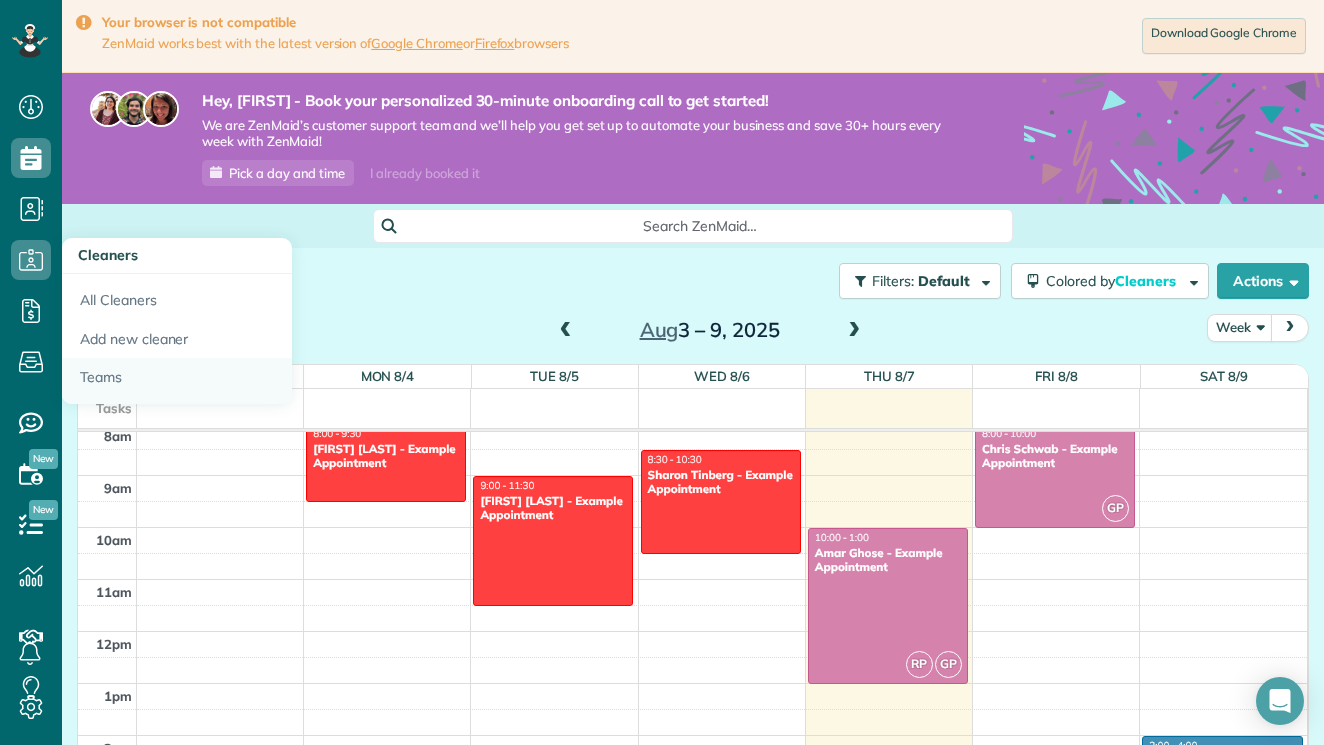click on "Teams" at bounding box center (177, 381) 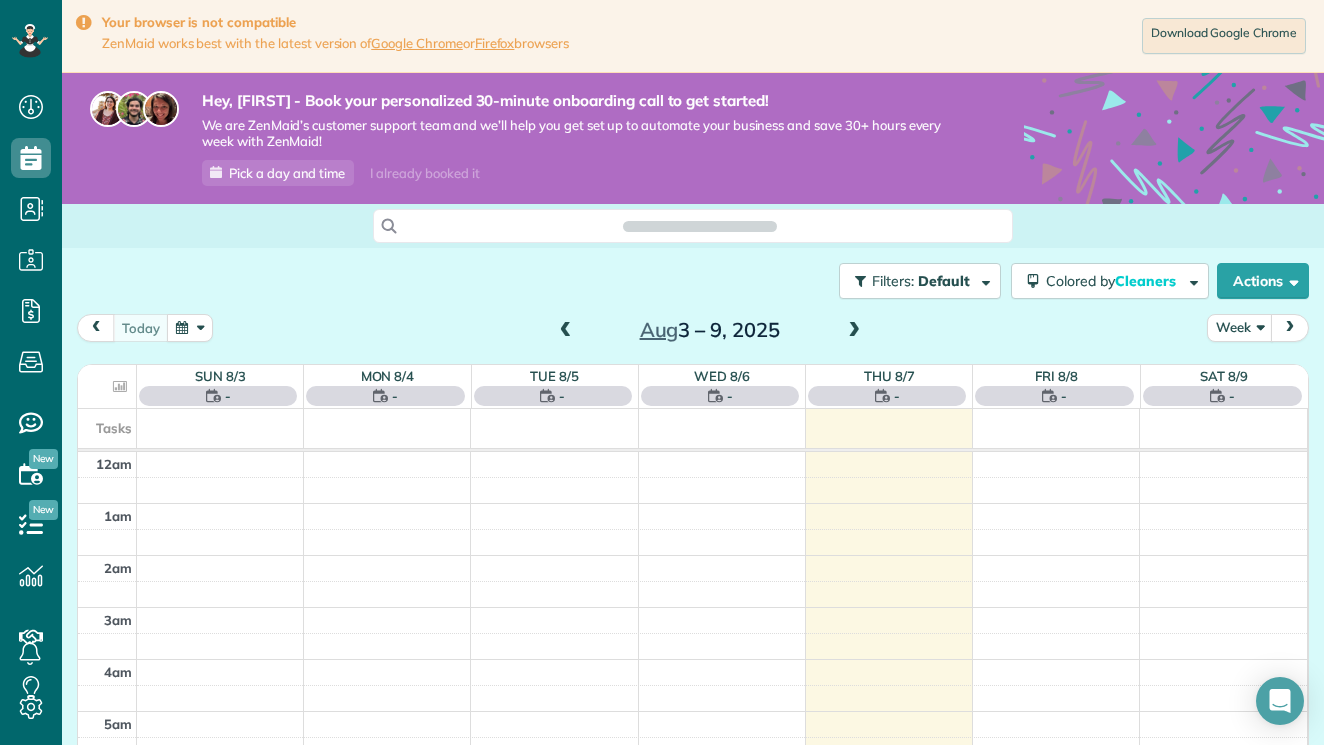 scroll, scrollTop: 0, scrollLeft: 0, axis: both 